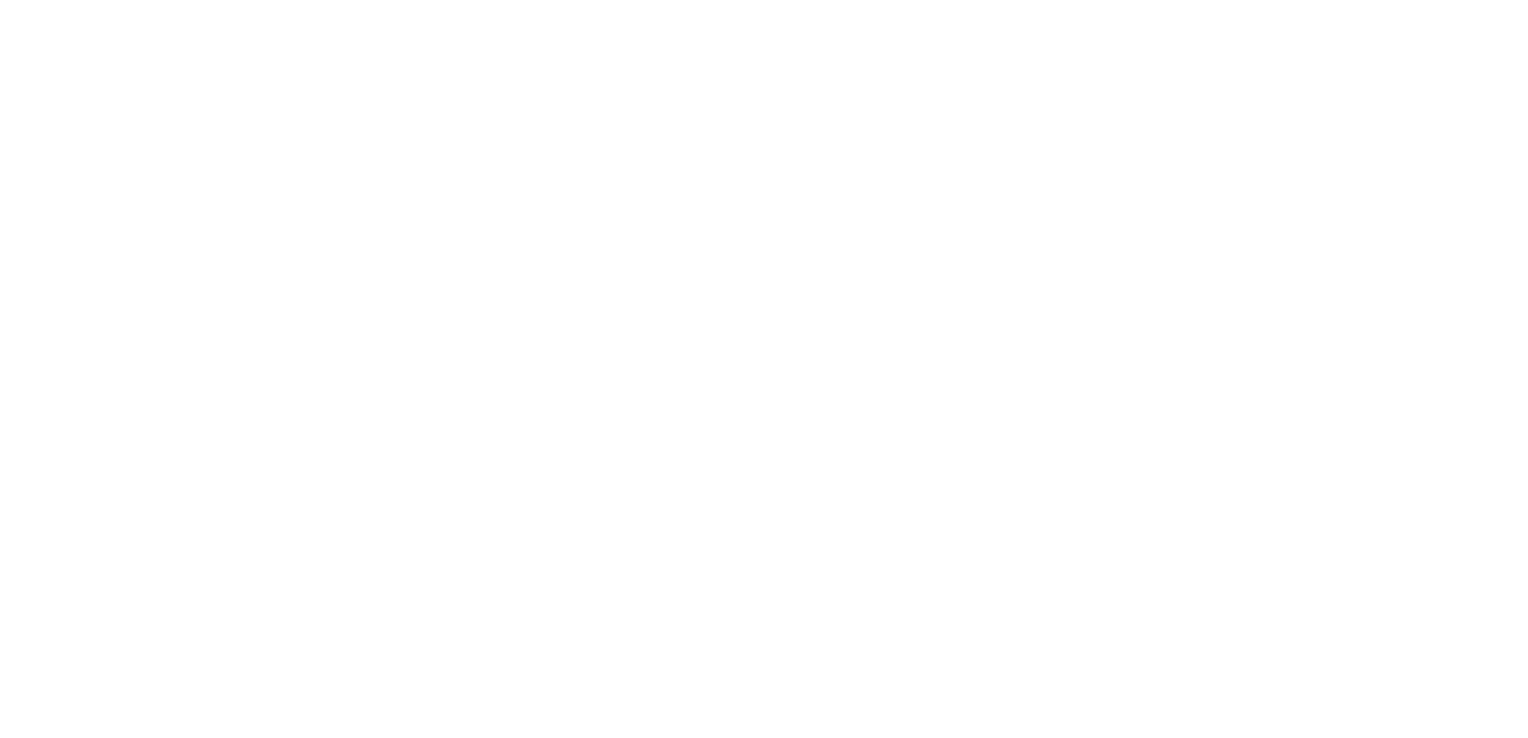 scroll, scrollTop: 0, scrollLeft: 0, axis: both 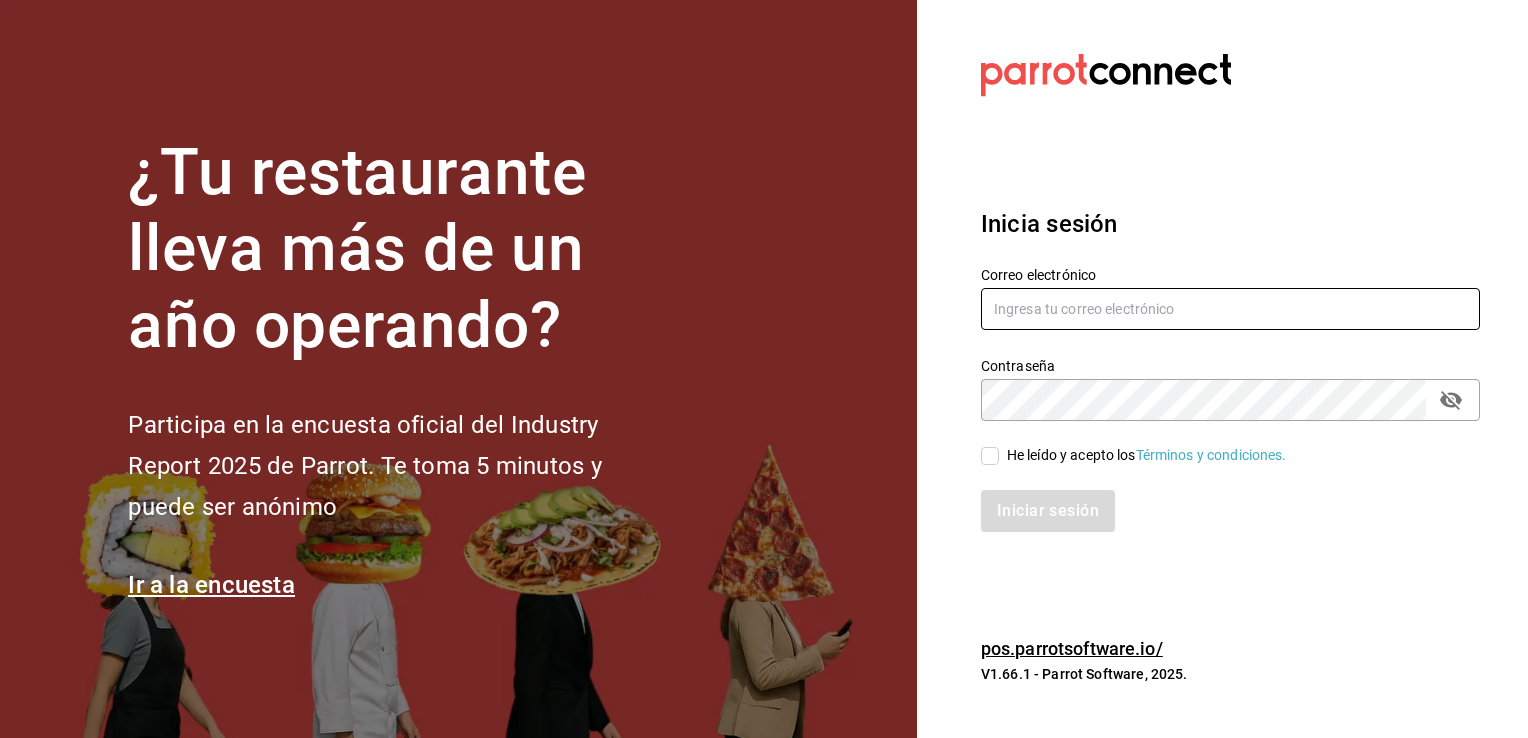 click at bounding box center (1230, 309) 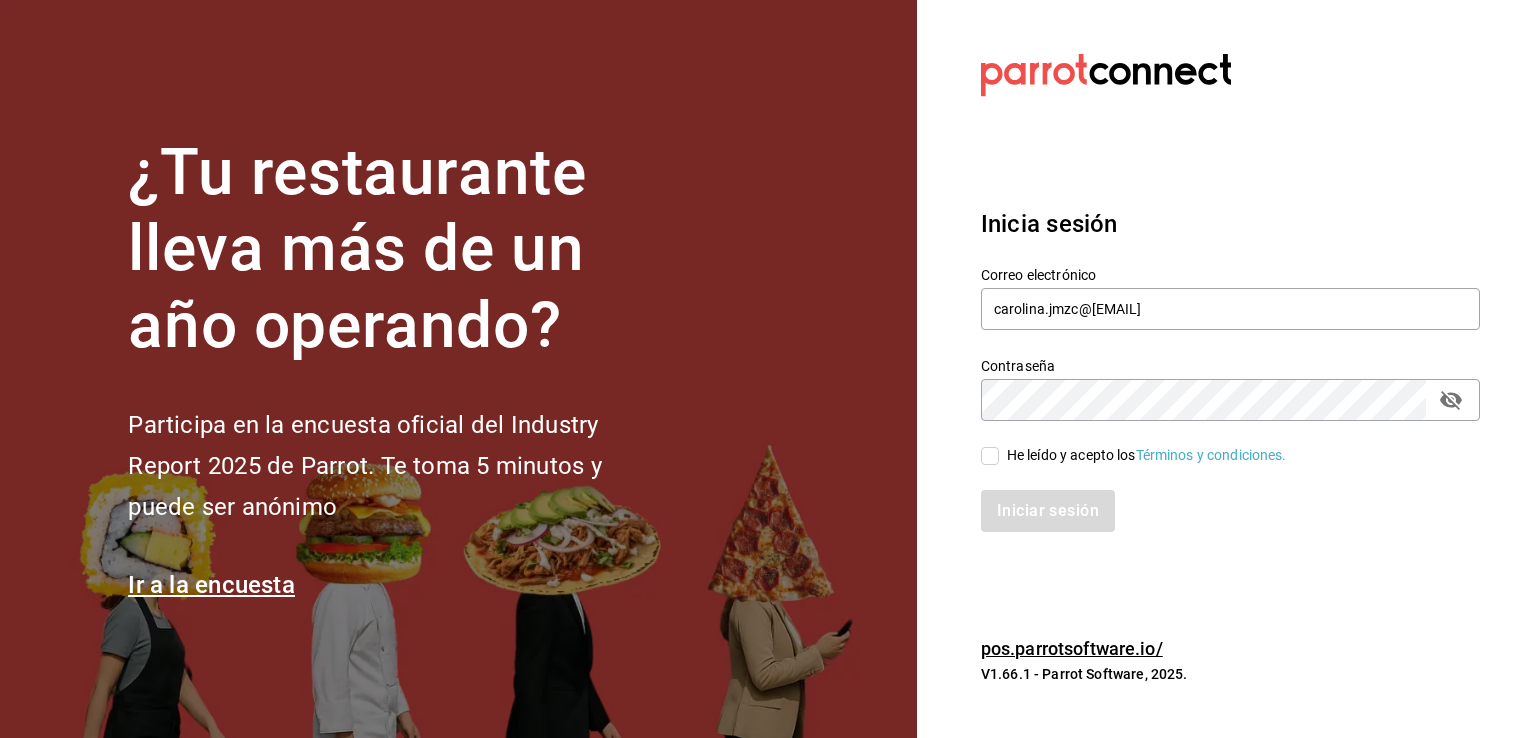 click on "He leído y acepto los  Términos y condiciones." at bounding box center [1143, 455] 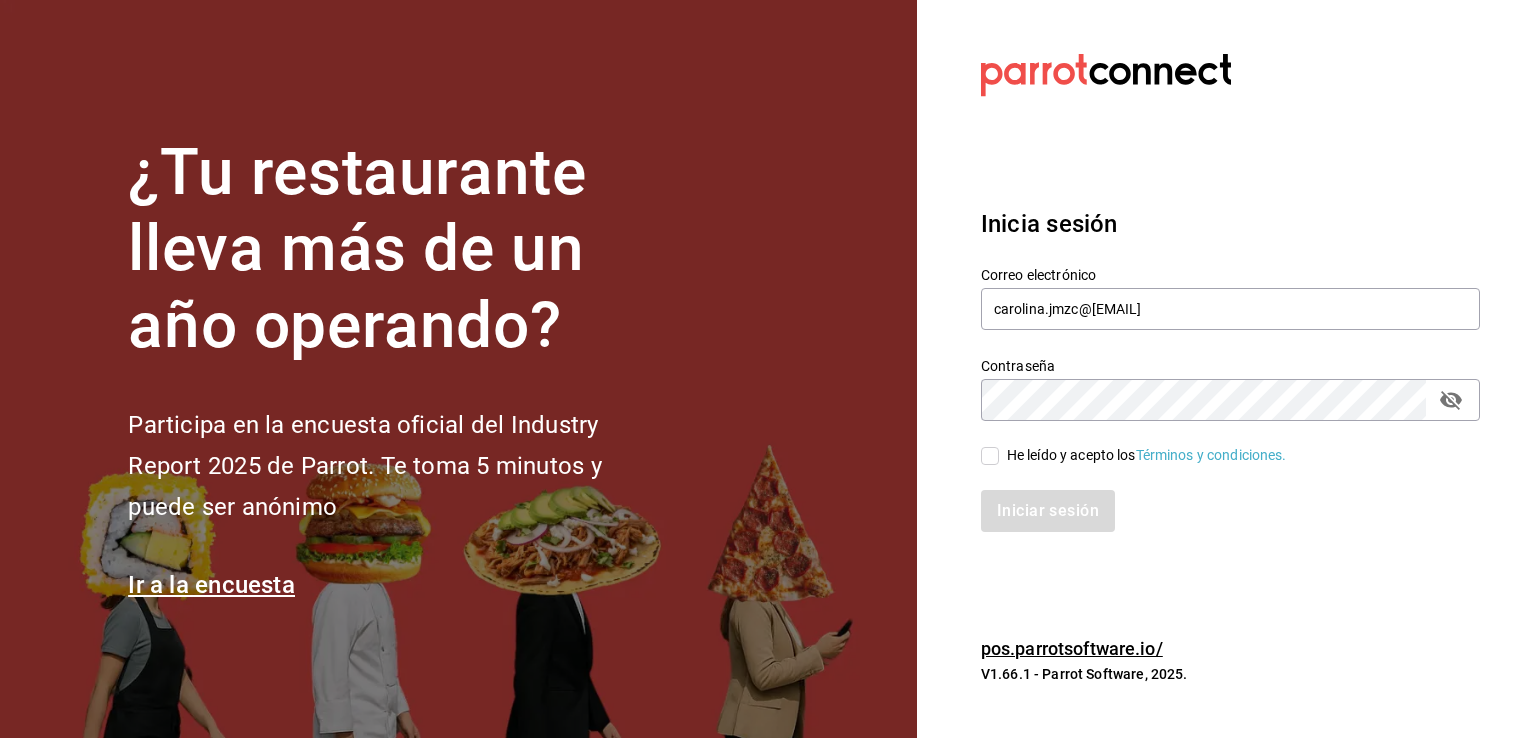 checkbox on "true" 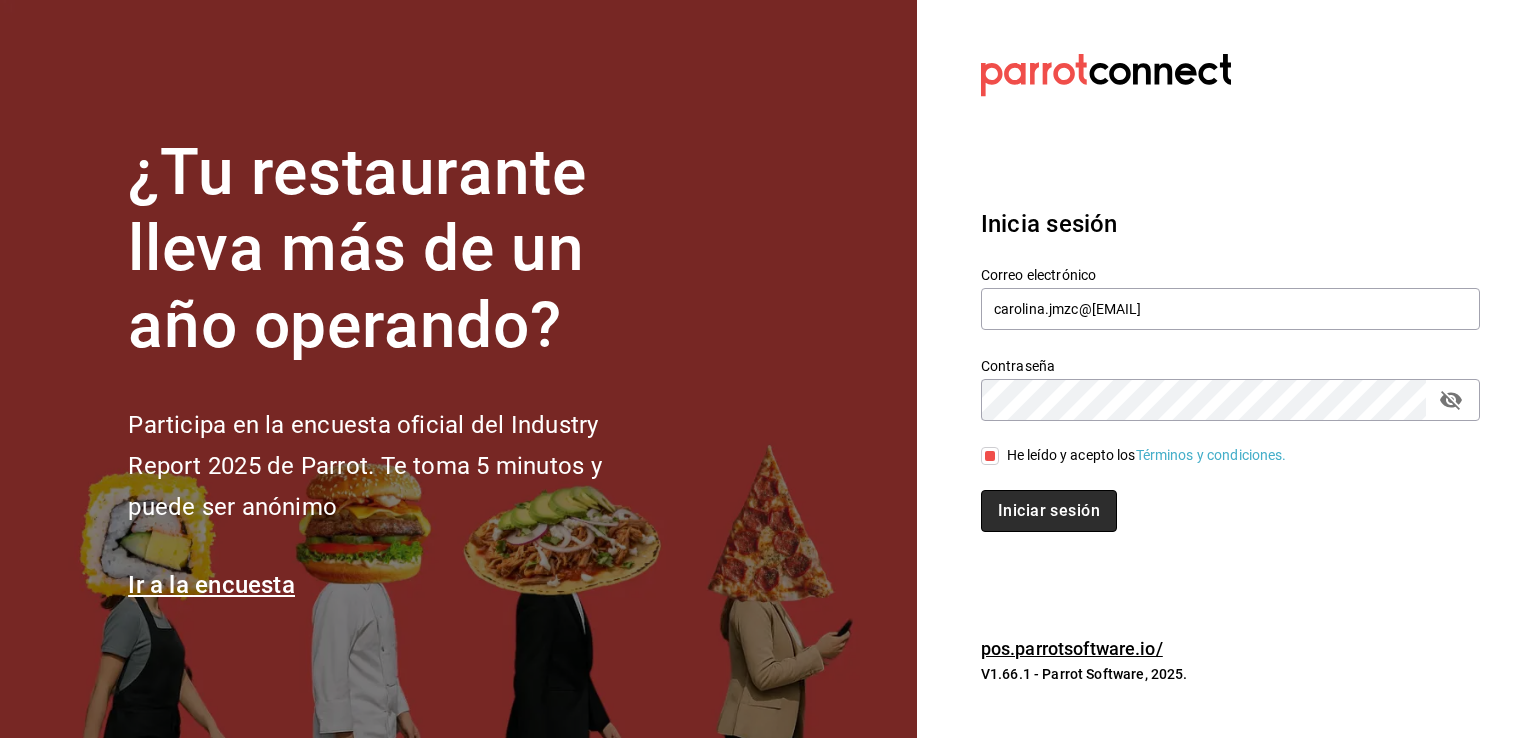 click on "Iniciar sesión" at bounding box center (1049, 511) 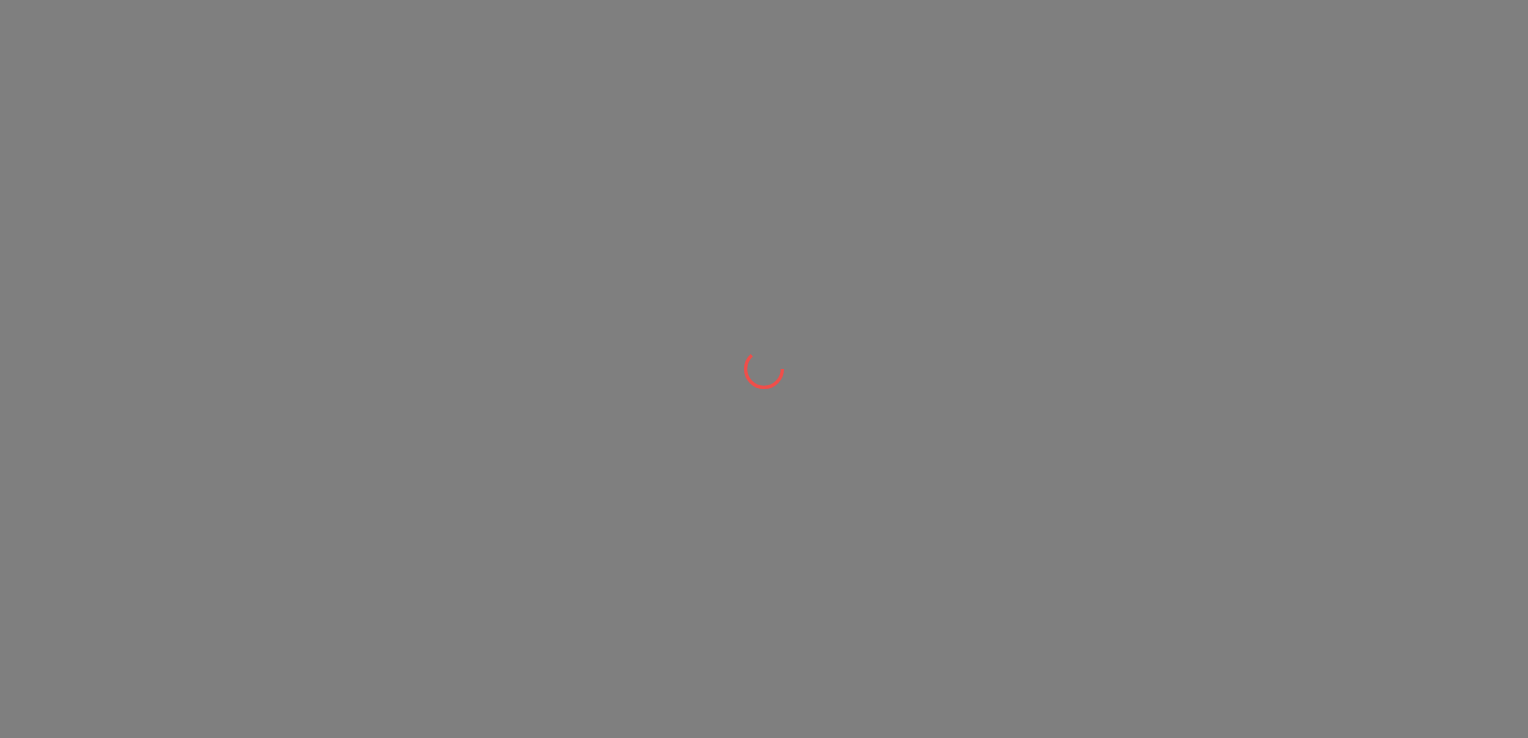 scroll, scrollTop: 0, scrollLeft: 0, axis: both 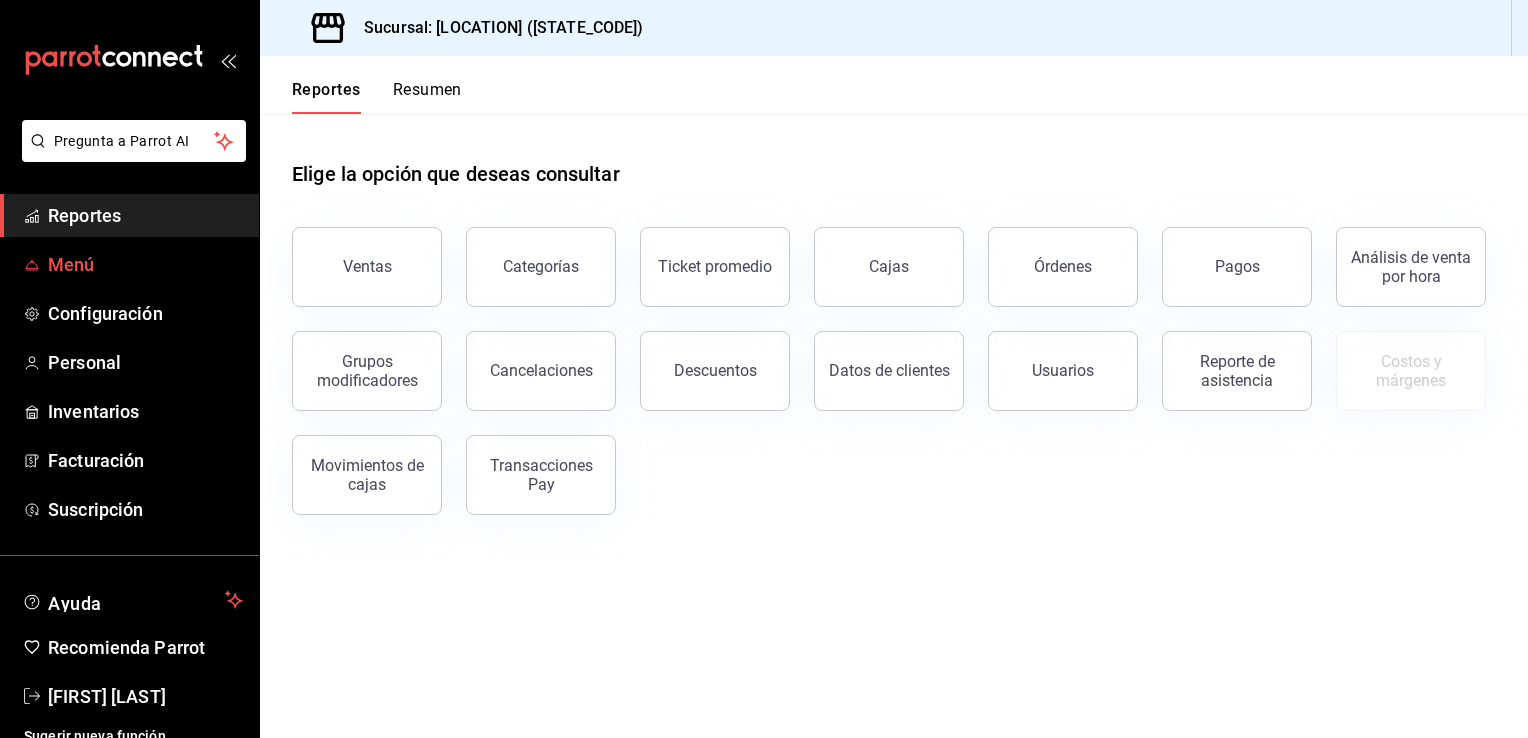 click on "Menú" at bounding box center (145, 264) 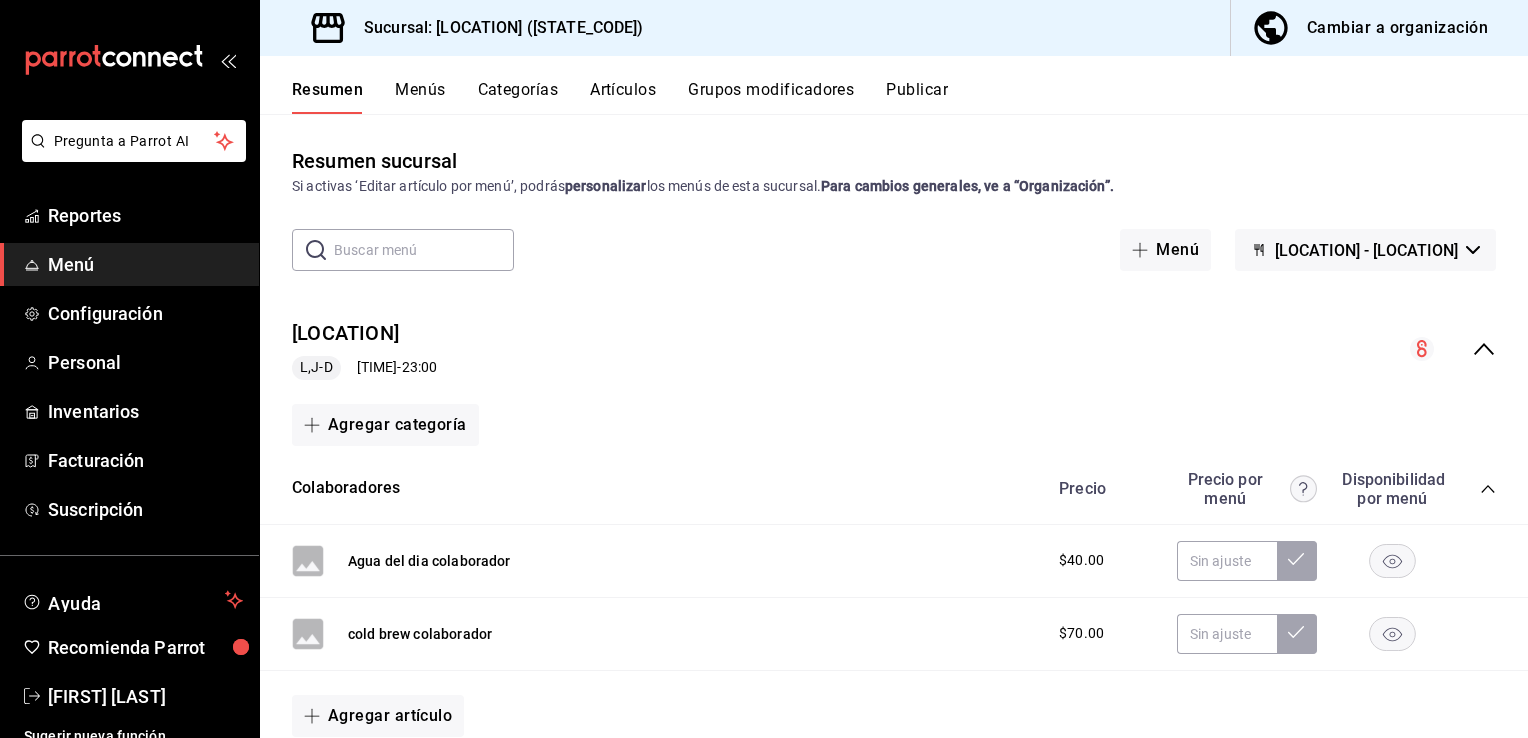 click on "Artículos" at bounding box center [623, 97] 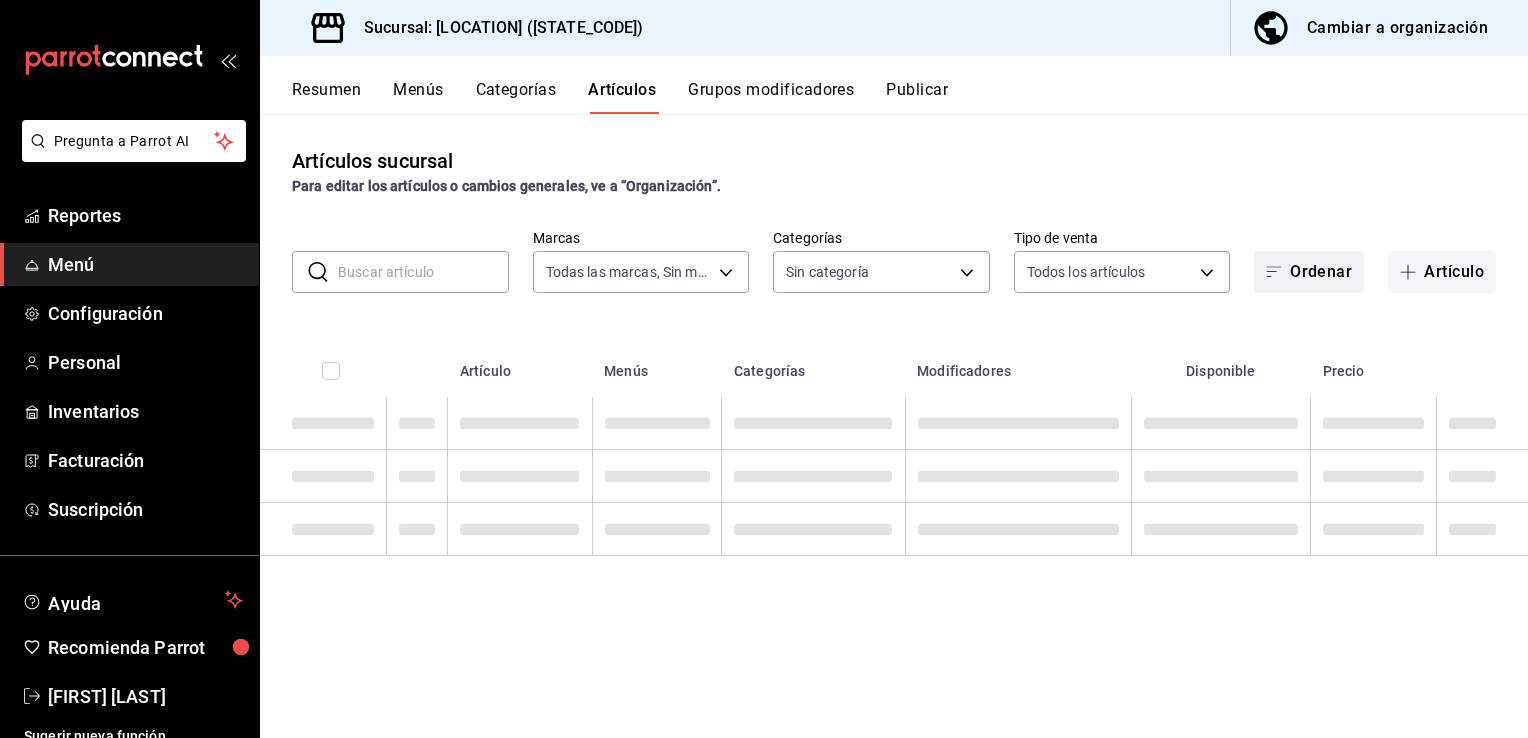 type on "781aeb6b-8595-4416-8dd1-2d5c48ea7787" 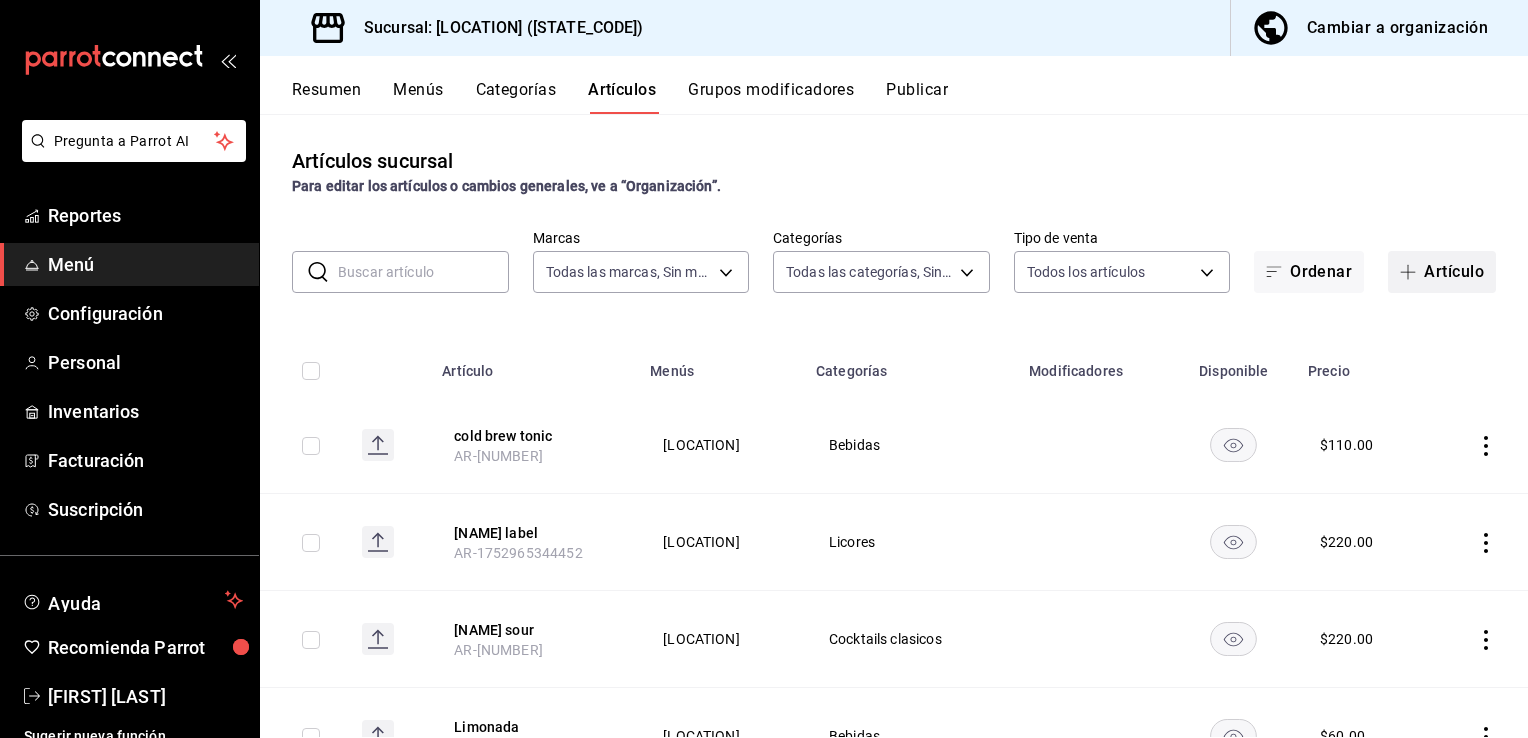 type on "bc4cd7c8-4a42-4297-b95c-93f2e771a0e9,53fe0218-541b-4ccf-b7e7-fc4f19696d3f,f5adab0e-ee98-4f7a-9fc6-24e686f1c2bb,3f7ef069-ee5b-4bfd-8df6-5ddf89f32f01,8fc33539-17a5-46ee-9cda-40c1481ddead,877a3f36-9dab-4226-95e8-e9fb7d52bedc,6b7fe051-a543-4e88-b8c3-60077546422e,7b35b995-8810-4d91-b75a-2e9bbcfc4801,8b1c7ea2-c5ef-4a48-892b-2fa5f4382699,70276174-7aa4-434a-8e17-bc9276ec505f,b9ab095d-29d3-4b0a-99df-86b0bcd4f3e4,36ae3c05-116d-4ab2-82d8-32edf0a1abb4,2136a7b3-24e7-4b60-b3ca-747b4badc675,efb7992f-2d24-47ce-b75b-56b5e0c28cce,b3c247d5-9684-4b49-8667-df2b03e5a631,a5764979-026f-4af4-94de-13c2db77f7b7,022fa3f6-a3d2-42c1-a38c-7081079a41e2" 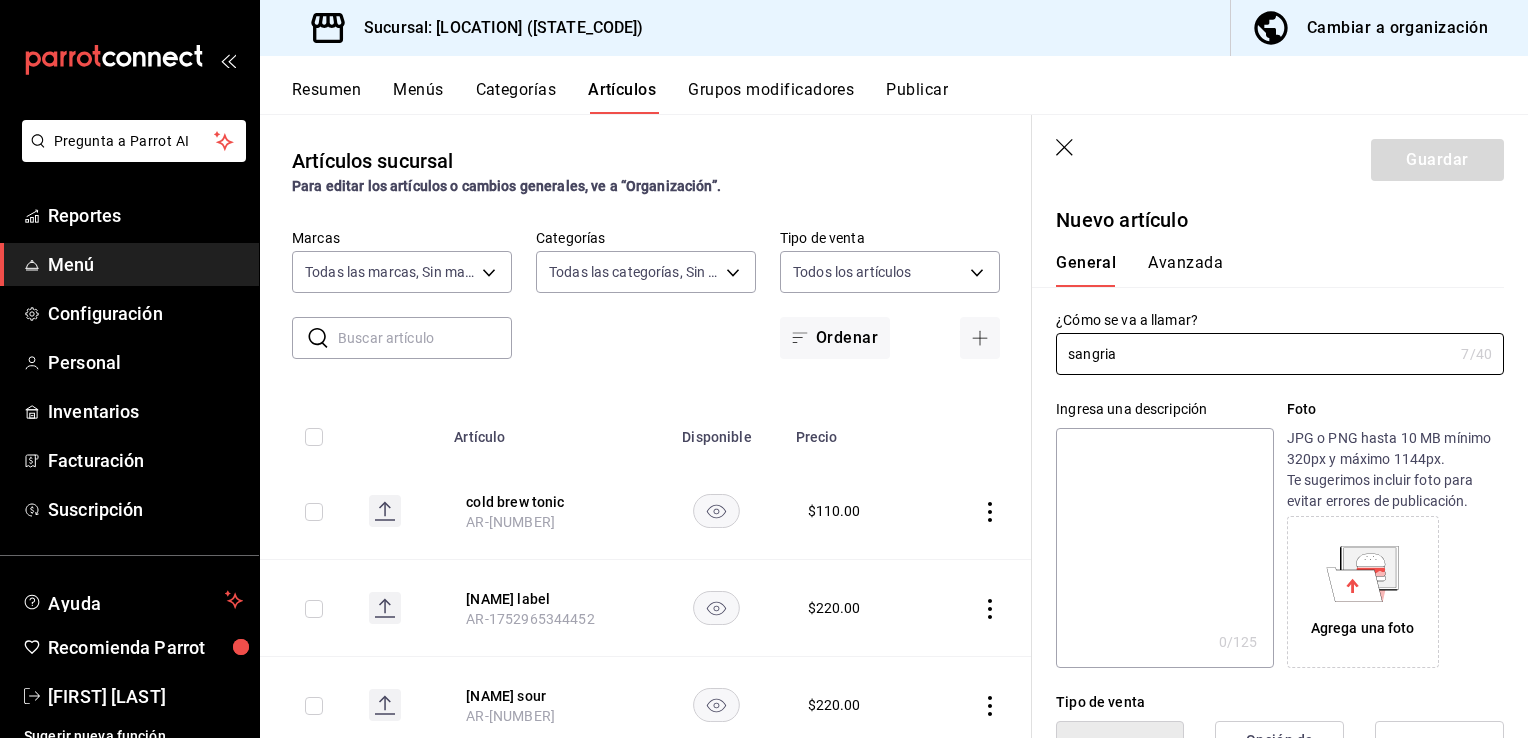 scroll, scrollTop: 196, scrollLeft: 0, axis: vertical 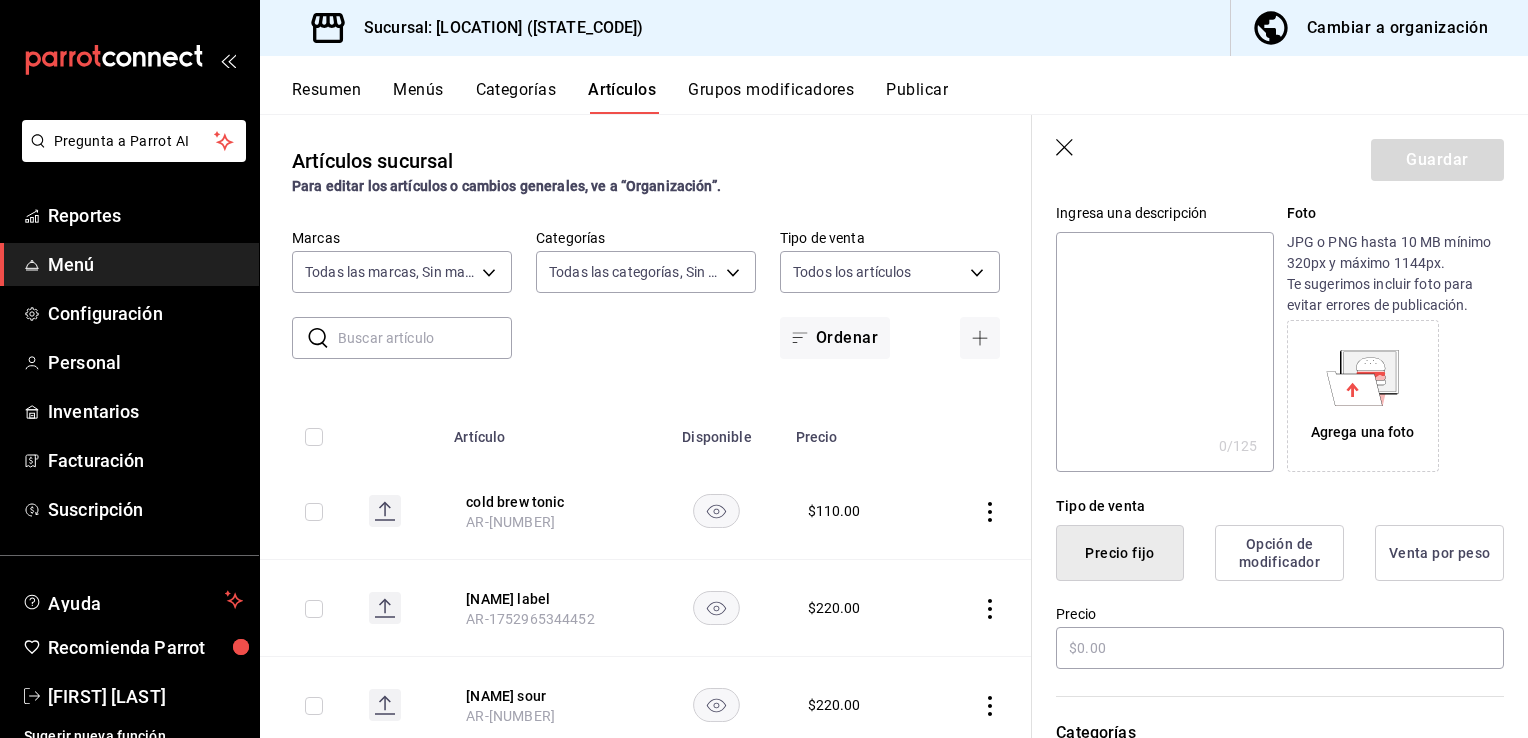 type on "sangria" 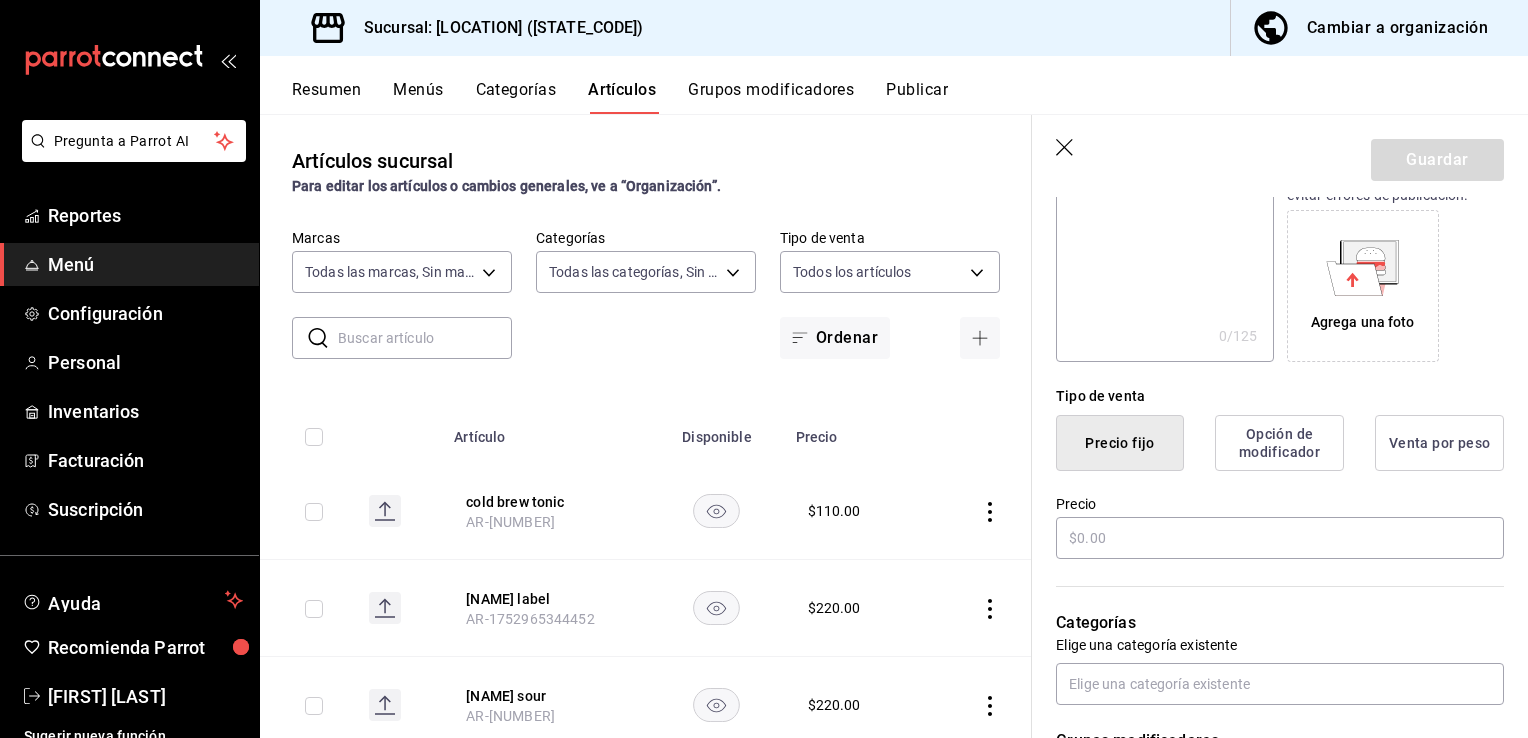 scroll, scrollTop: 308, scrollLeft: 0, axis: vertical 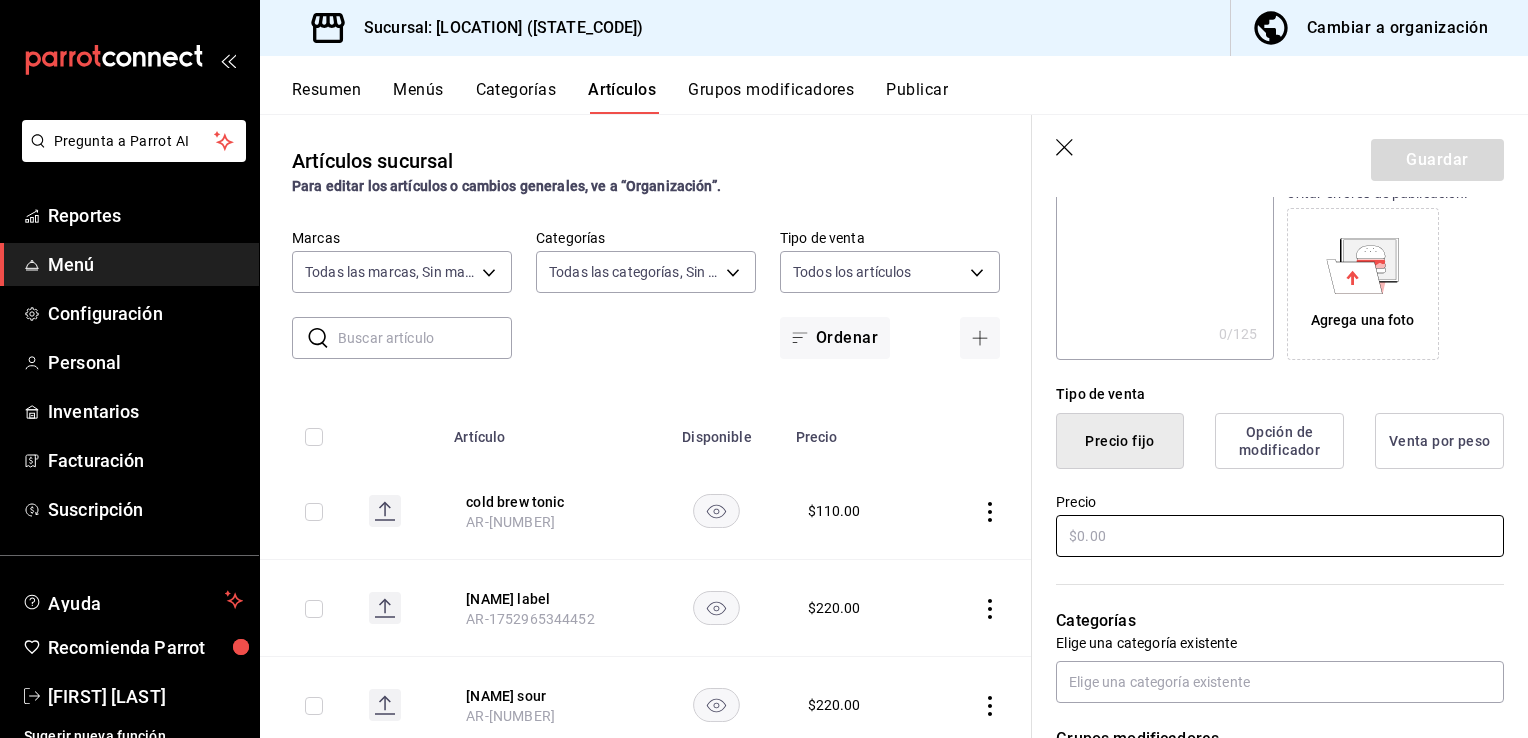 click at bounding box center [1280, 536] 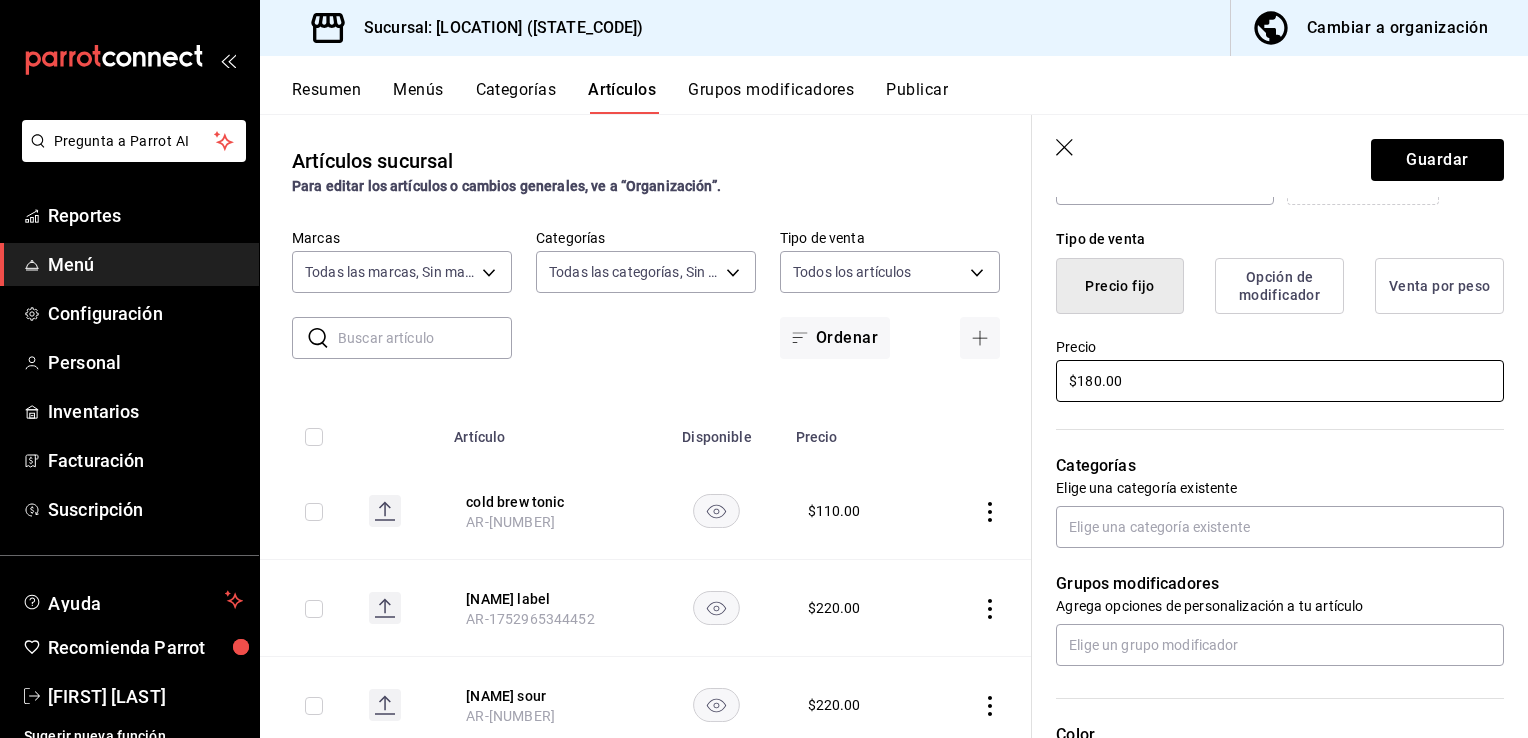 scroll, scrollTop: 466, scrollLeft: 0, axis: vertical 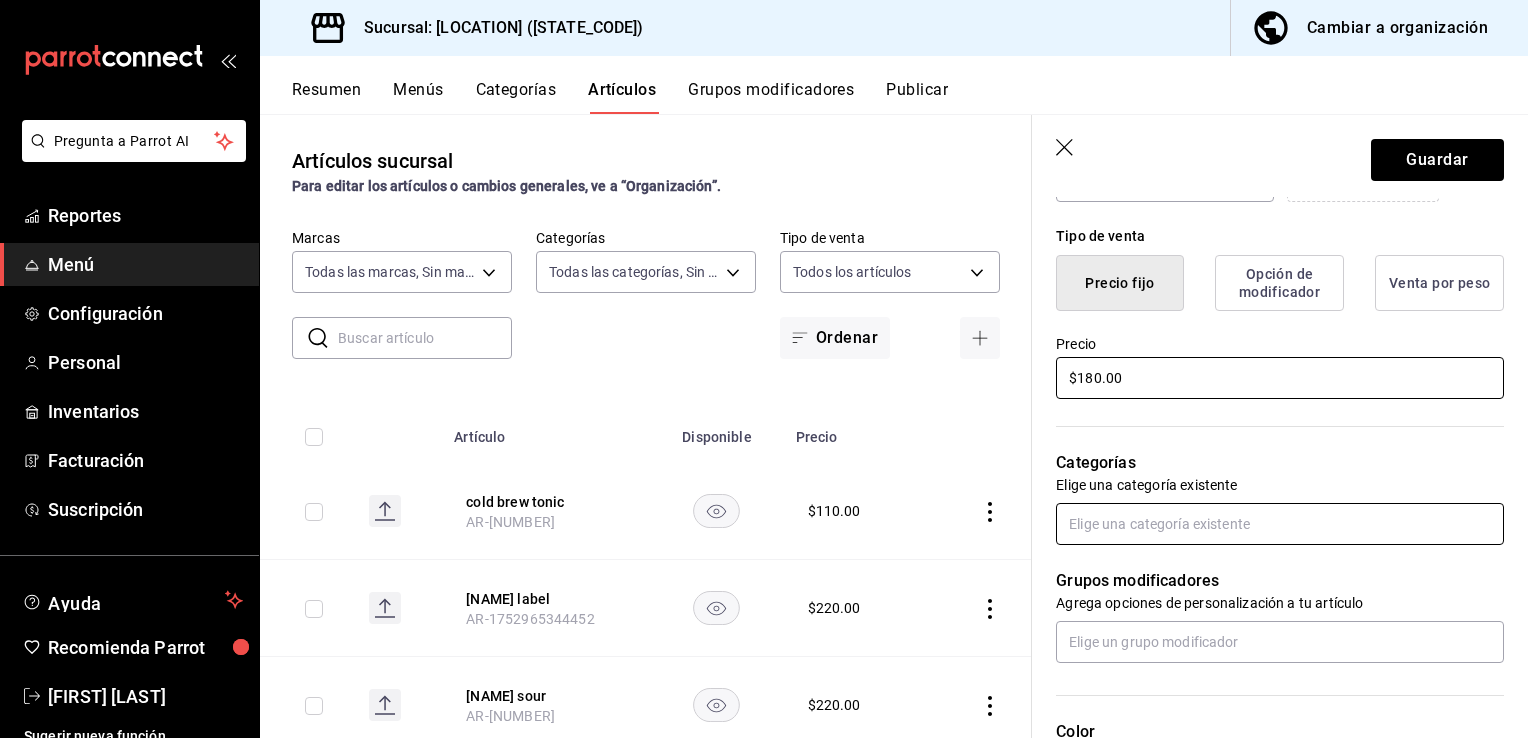 type on "$180.00" 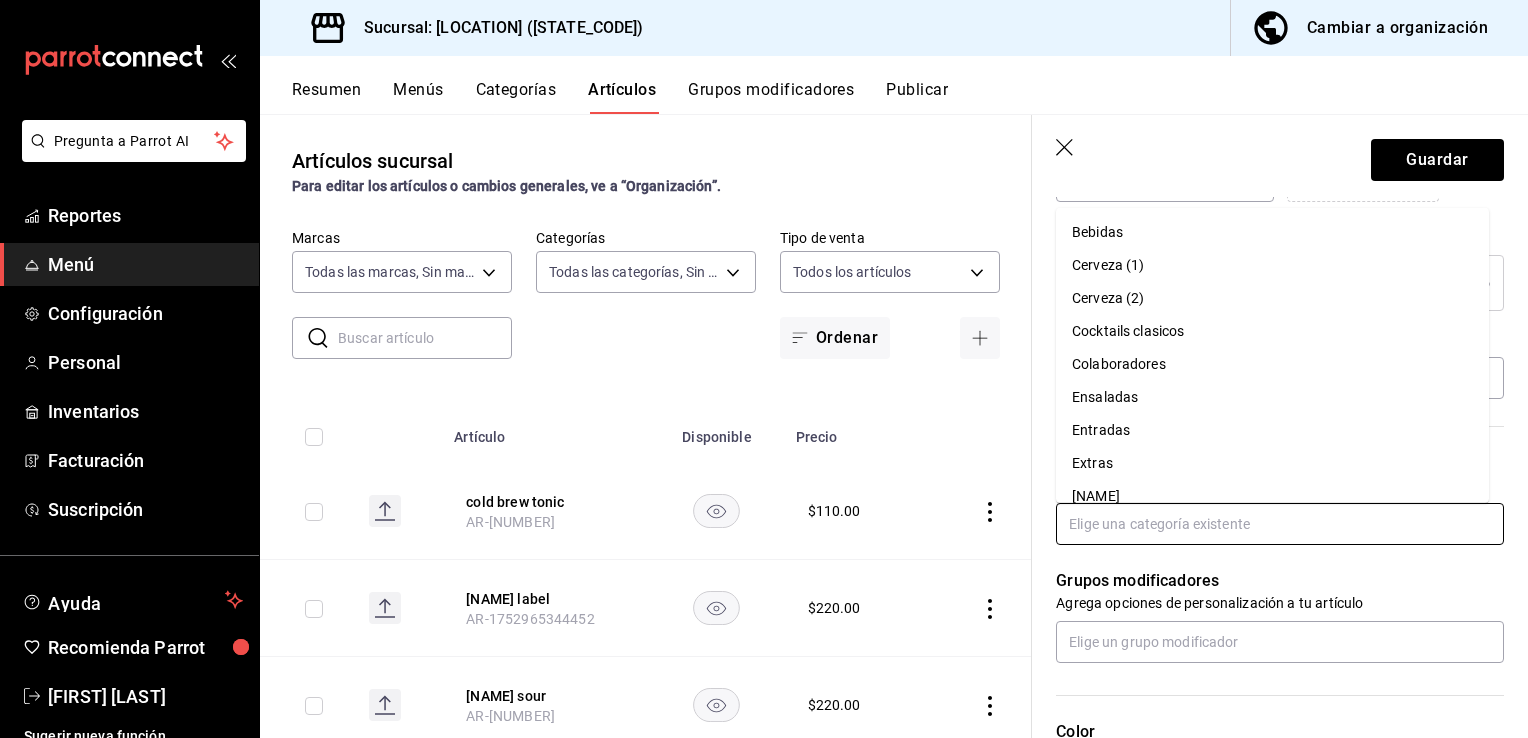 click at bounding box center (1280, 524) 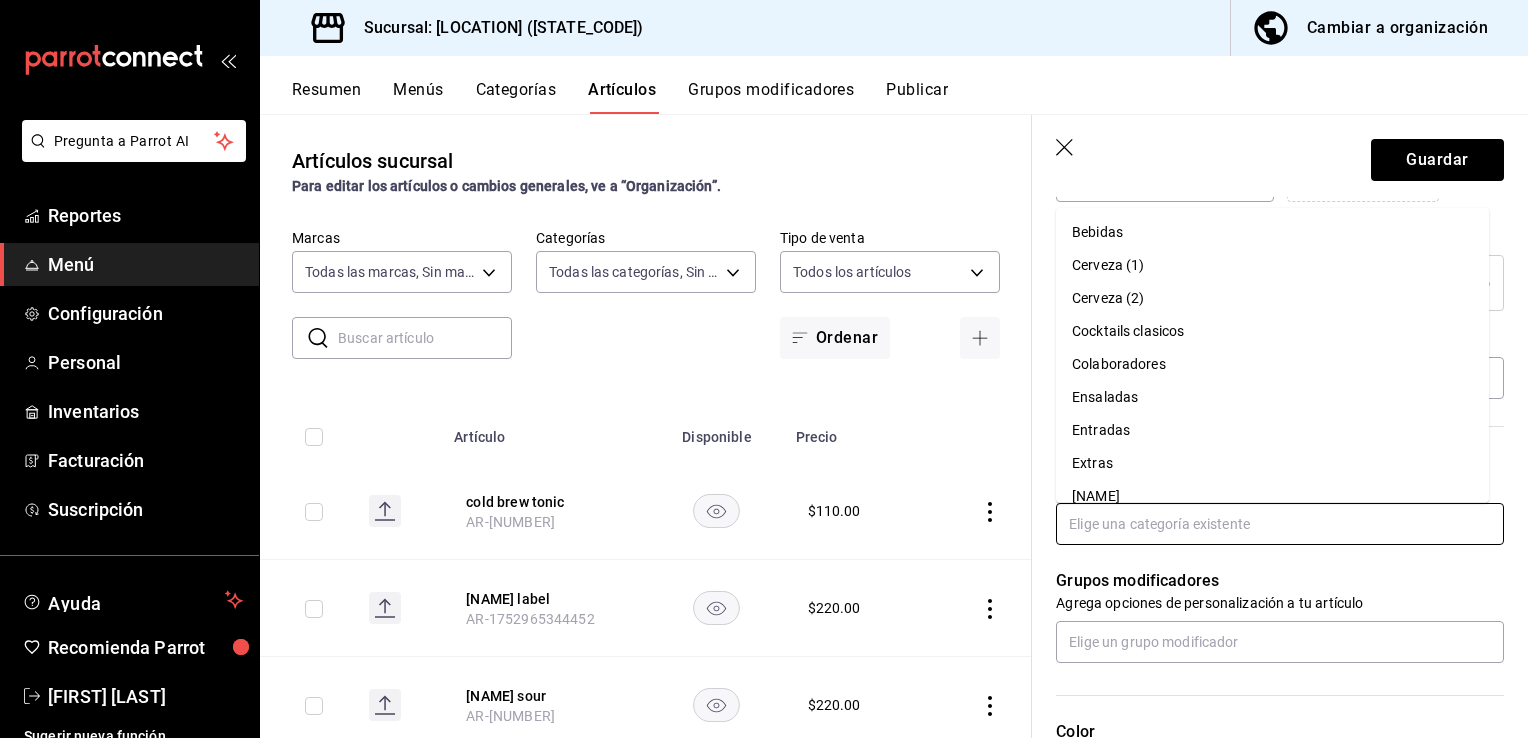 click on "Cocktails clasicos" at bounding box center [1272, 331] 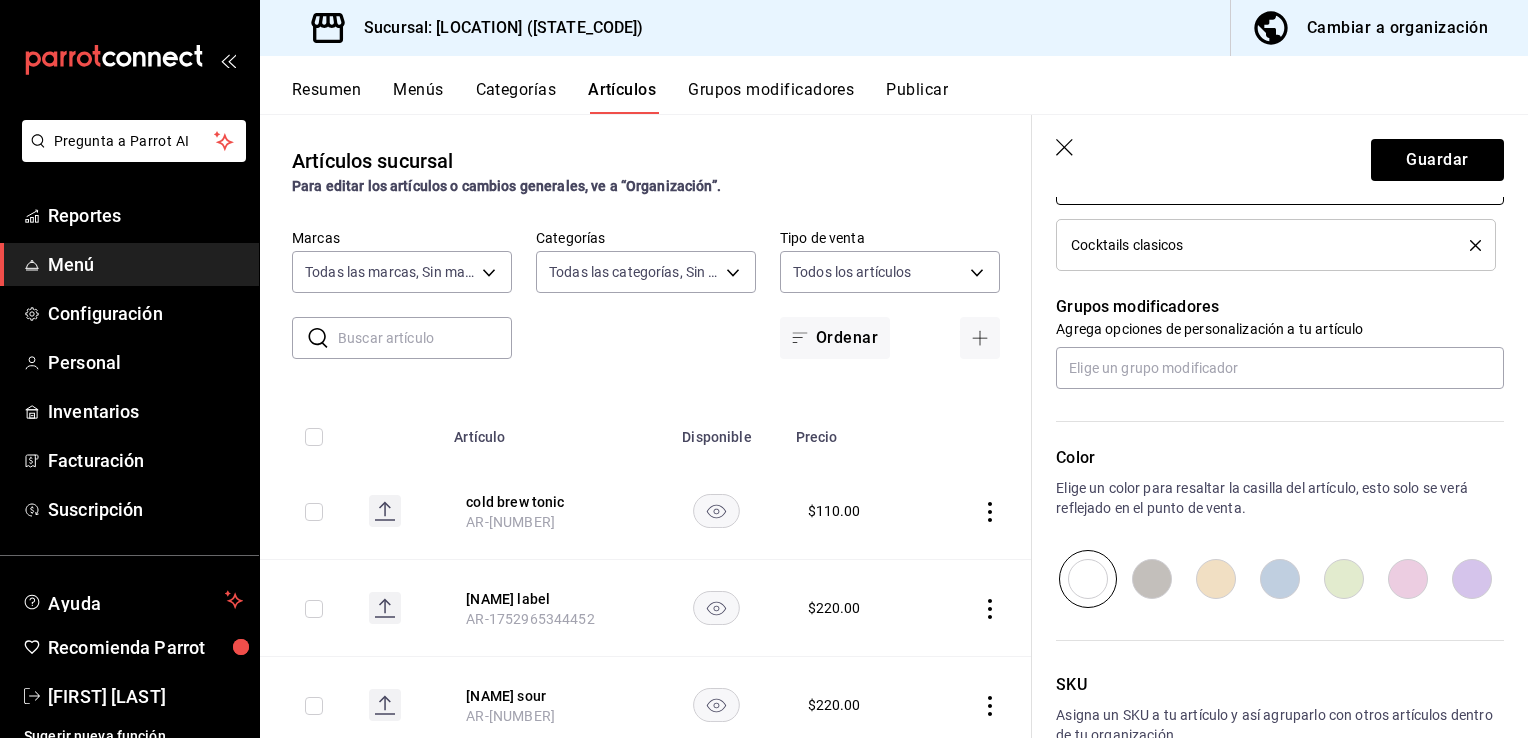 scroll, scrollTop: 925, scrollLeft: 0, axis: vertical 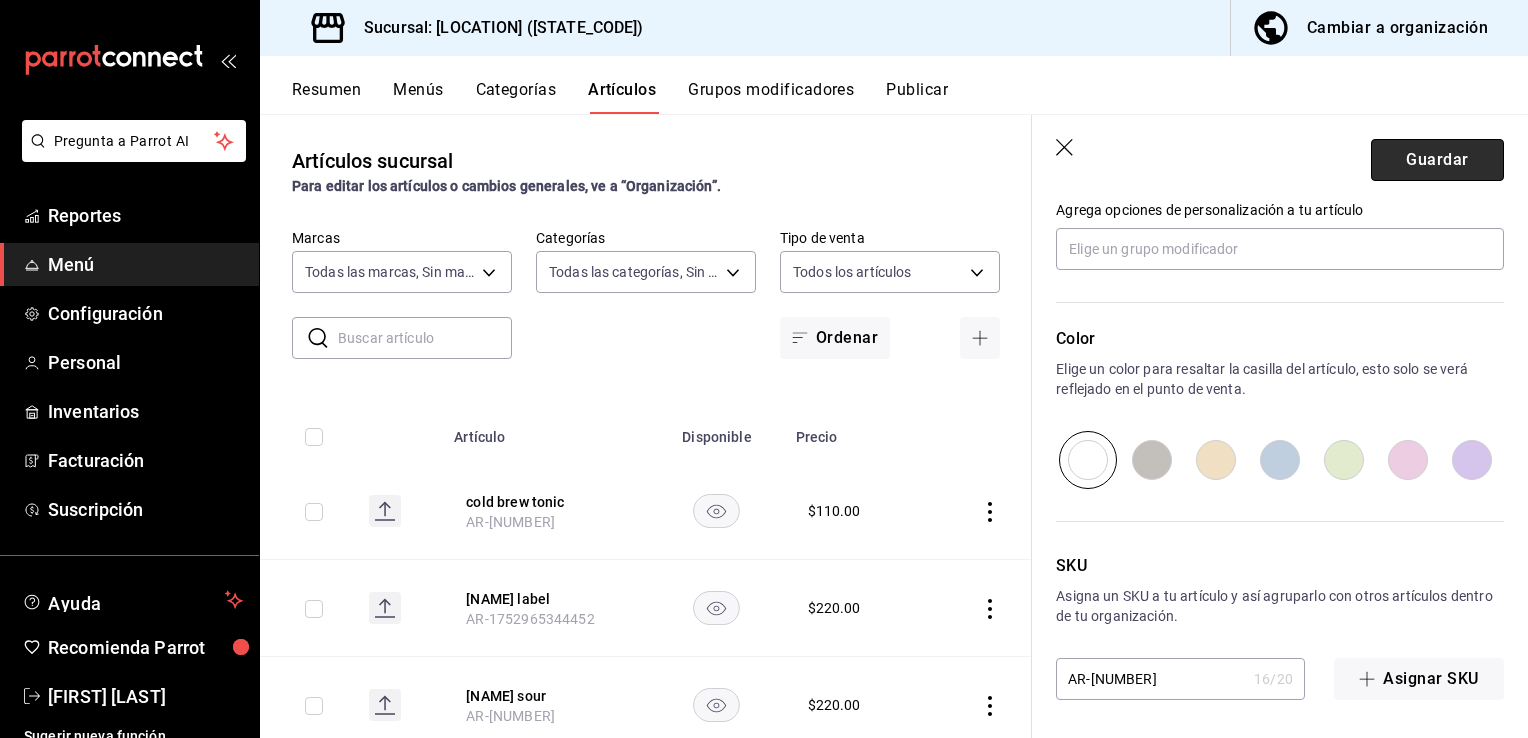 click on "Guardar" at bounding box center (1437, 160) 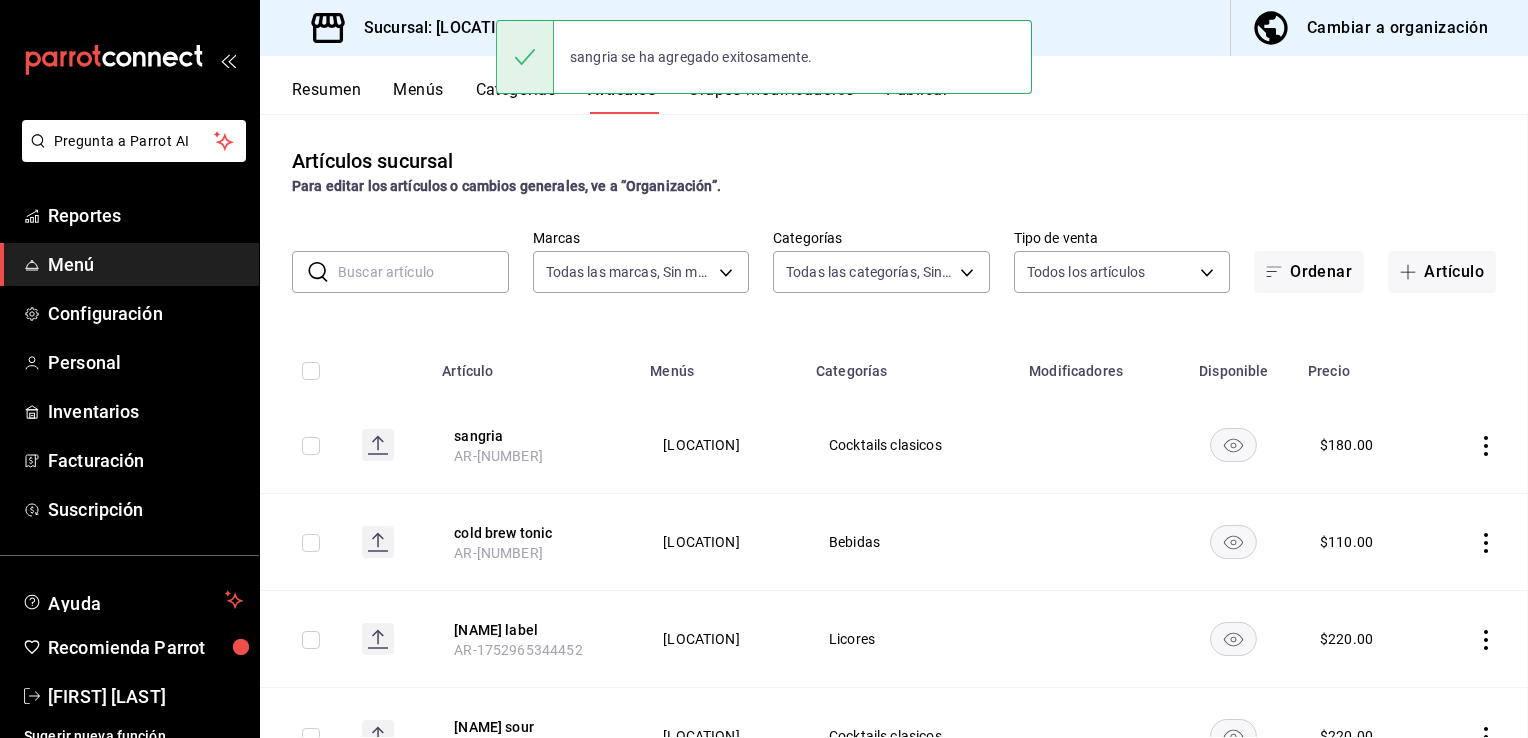 scroll, scrollTop: 0, scrollLeft: 0, axis: both 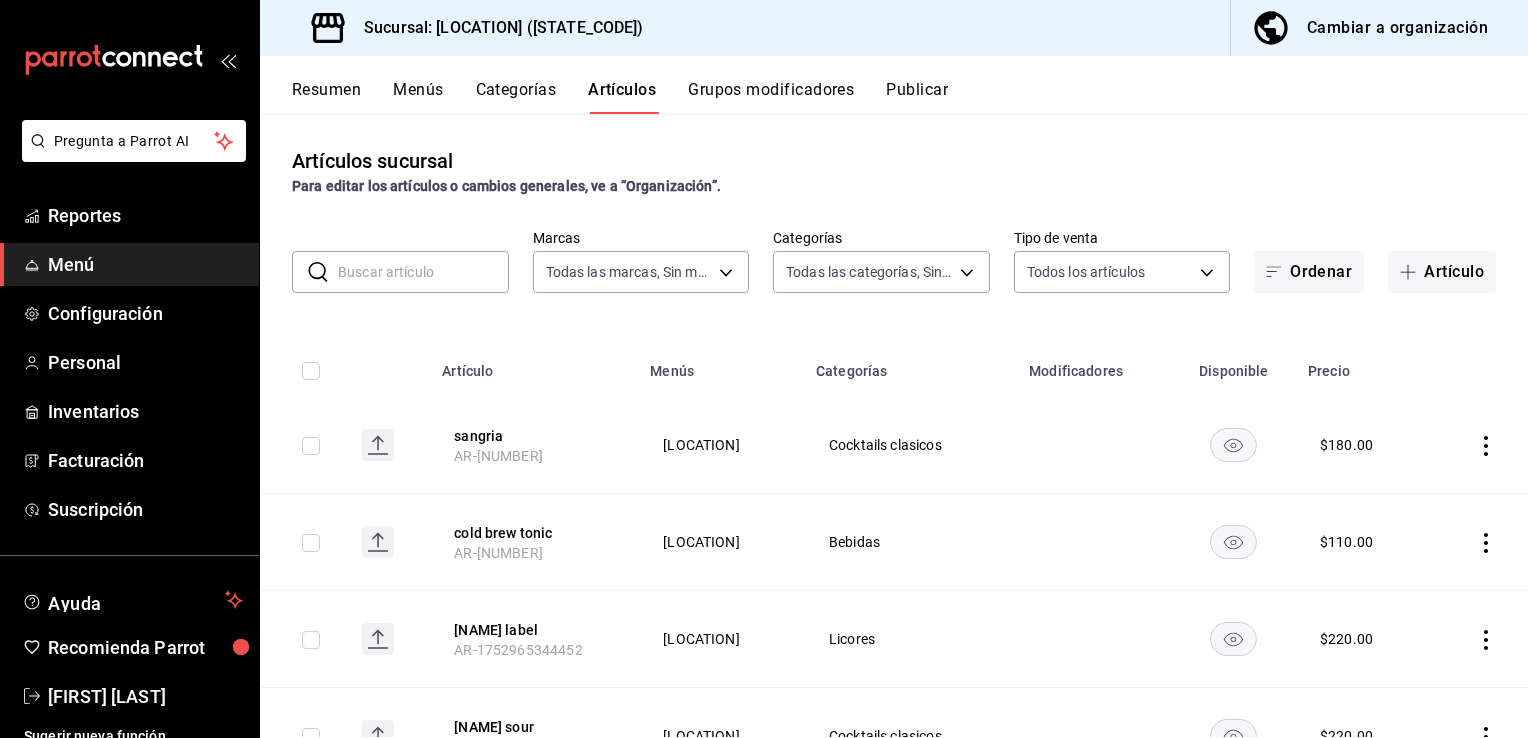click on "Menús" at bounding box center [418, 97] 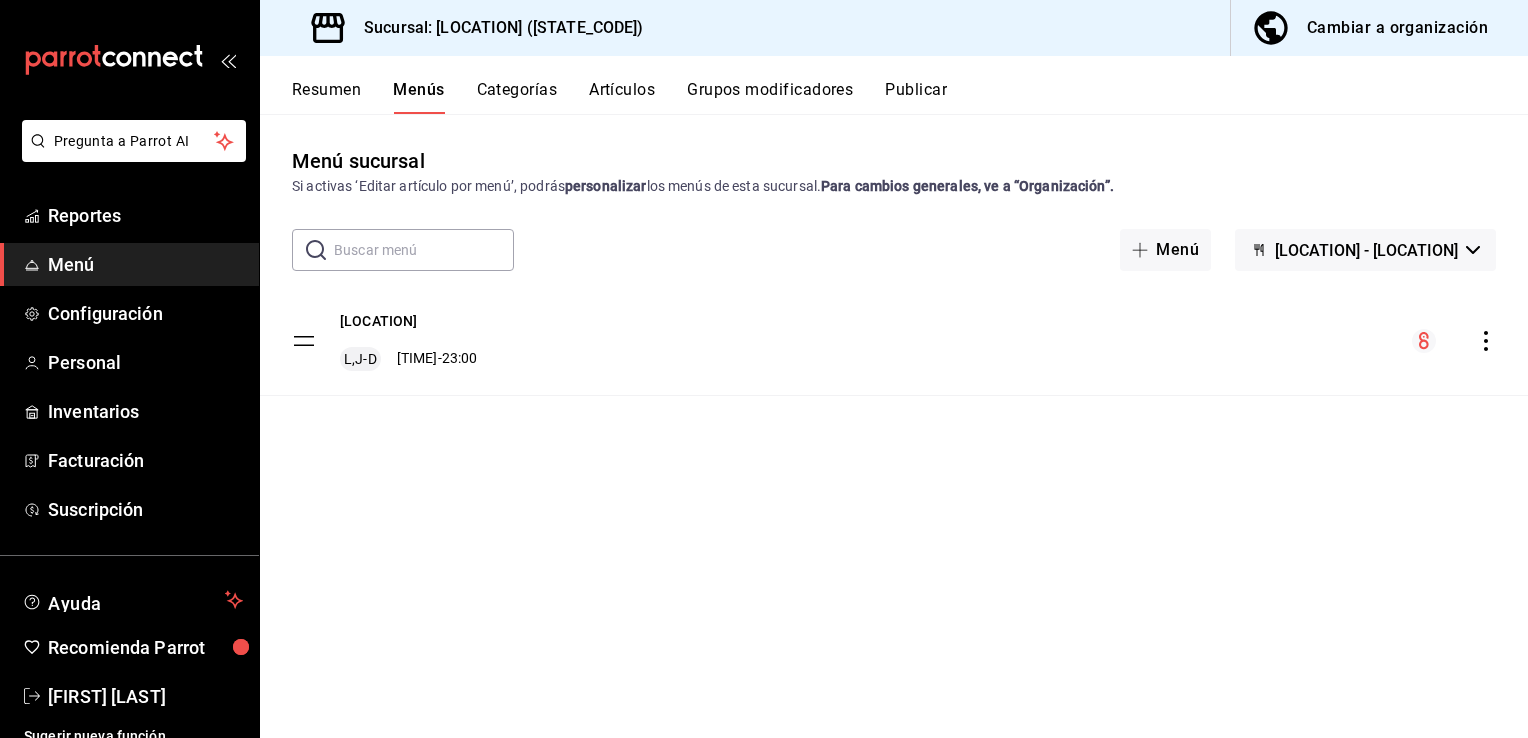 click 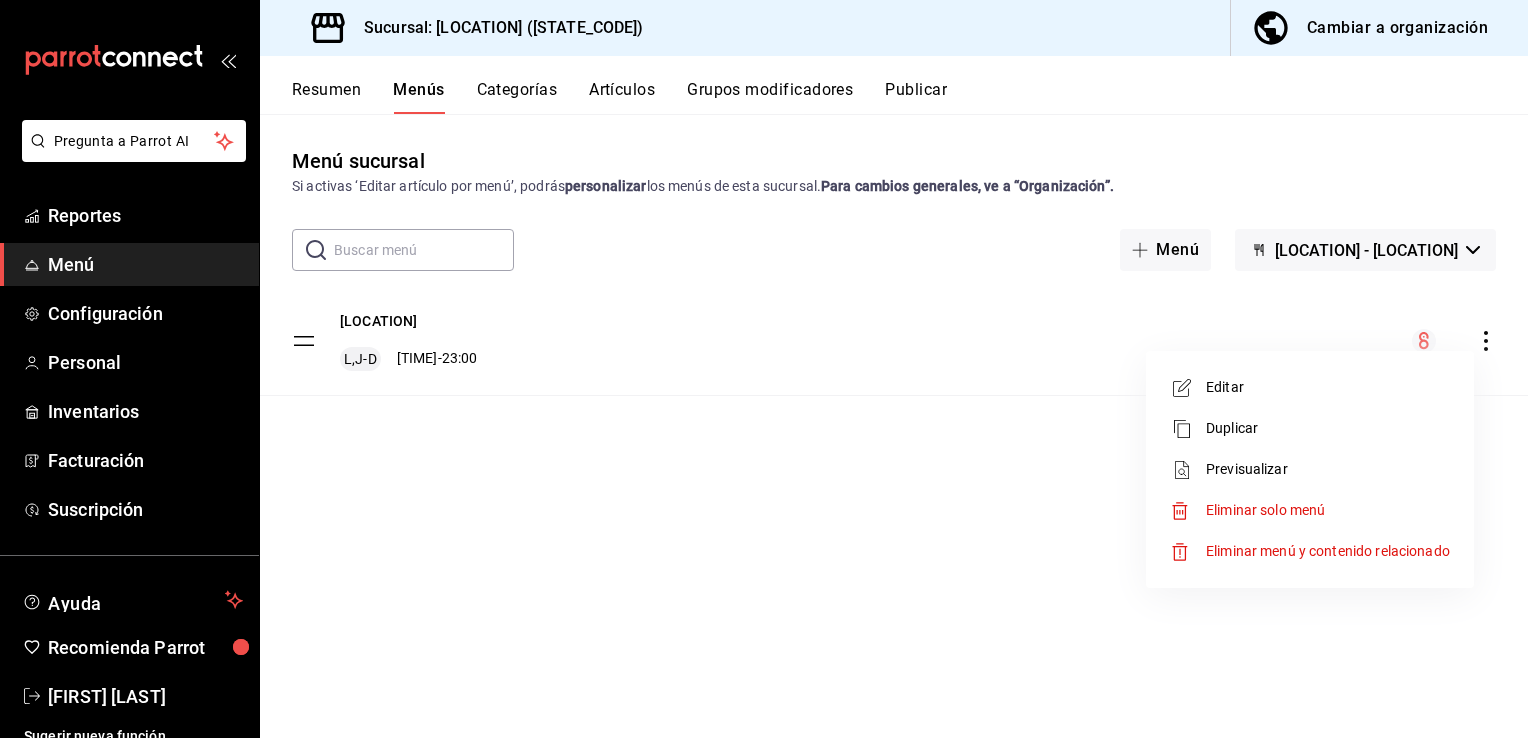 click at bounding box center [764, 369] 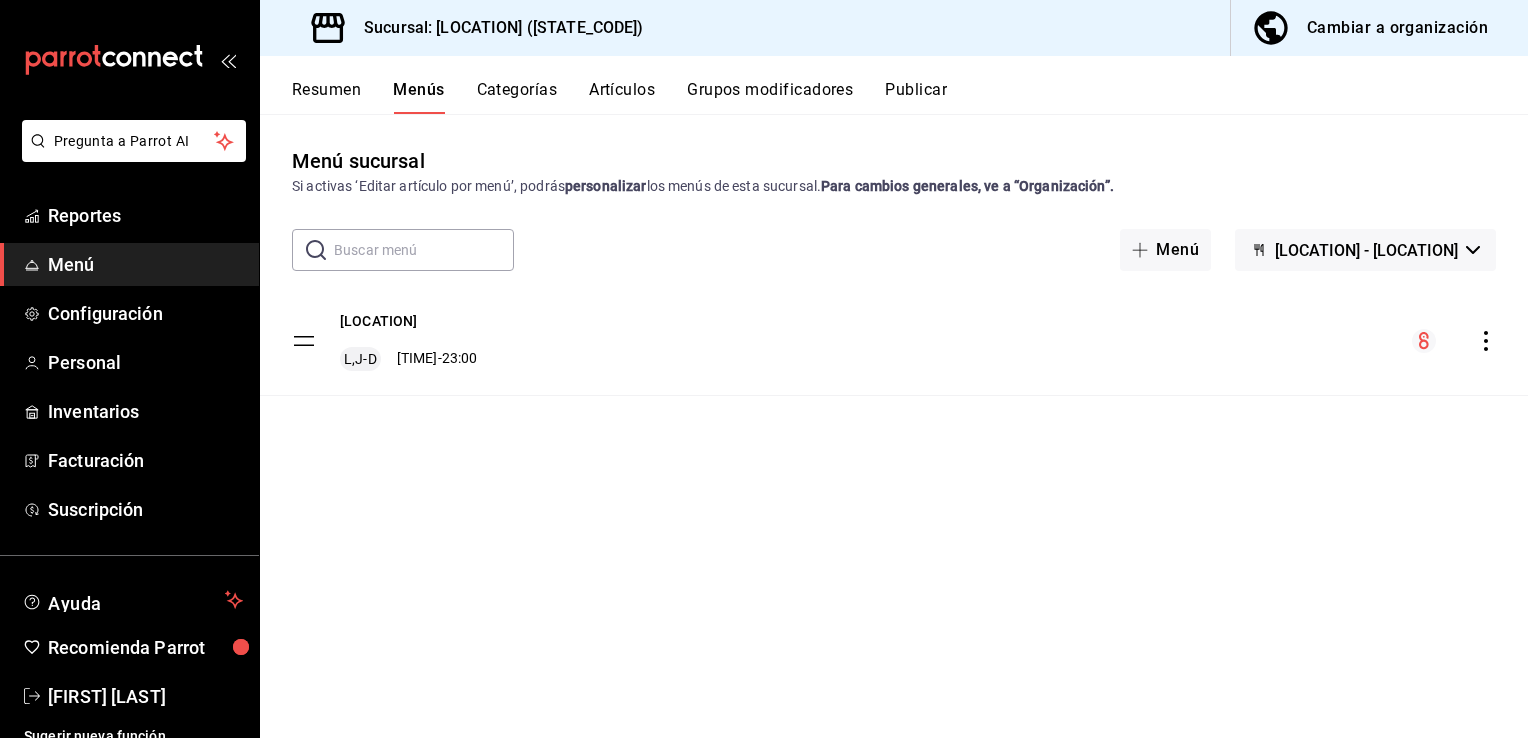 click on "Cambiar a organización" at bounding box center (1397, 28) 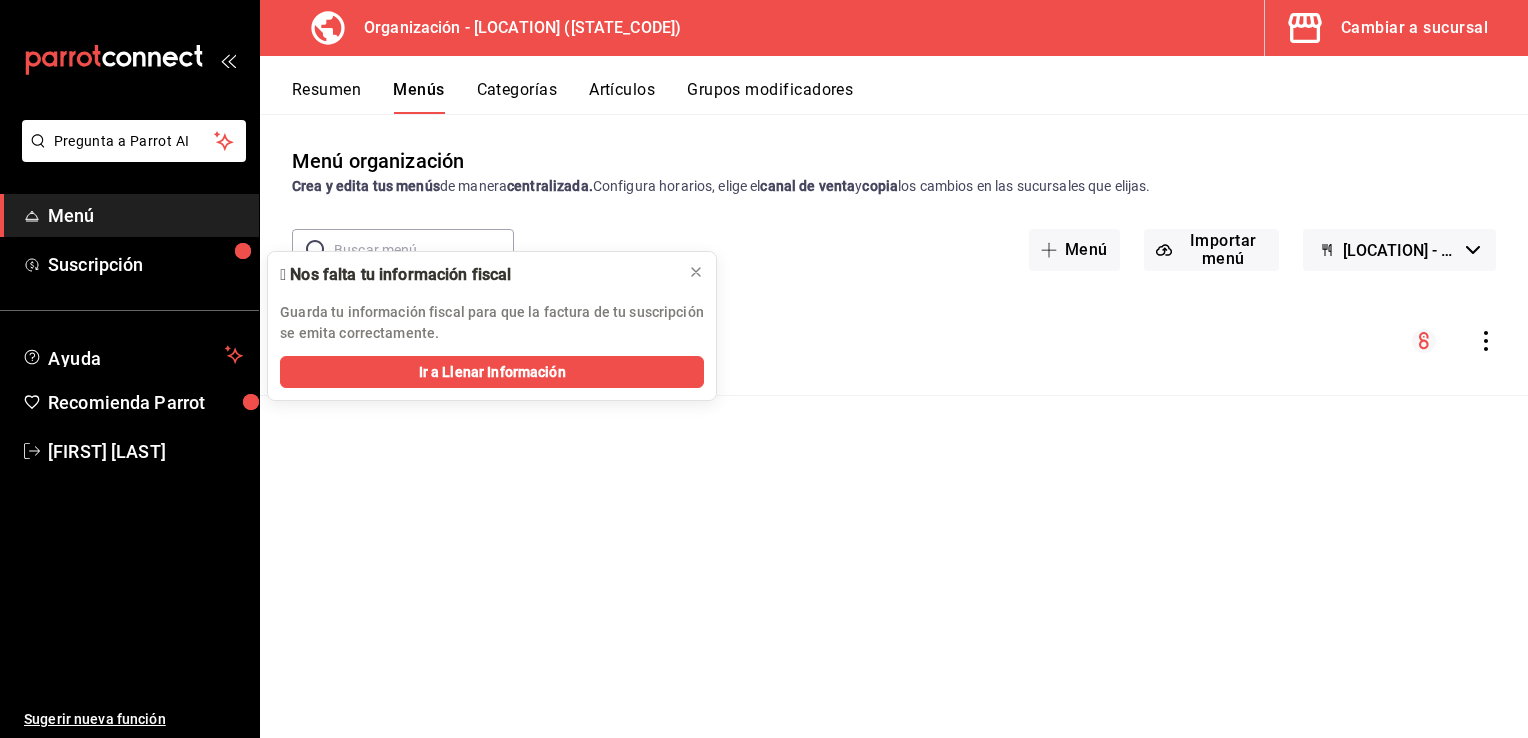 click 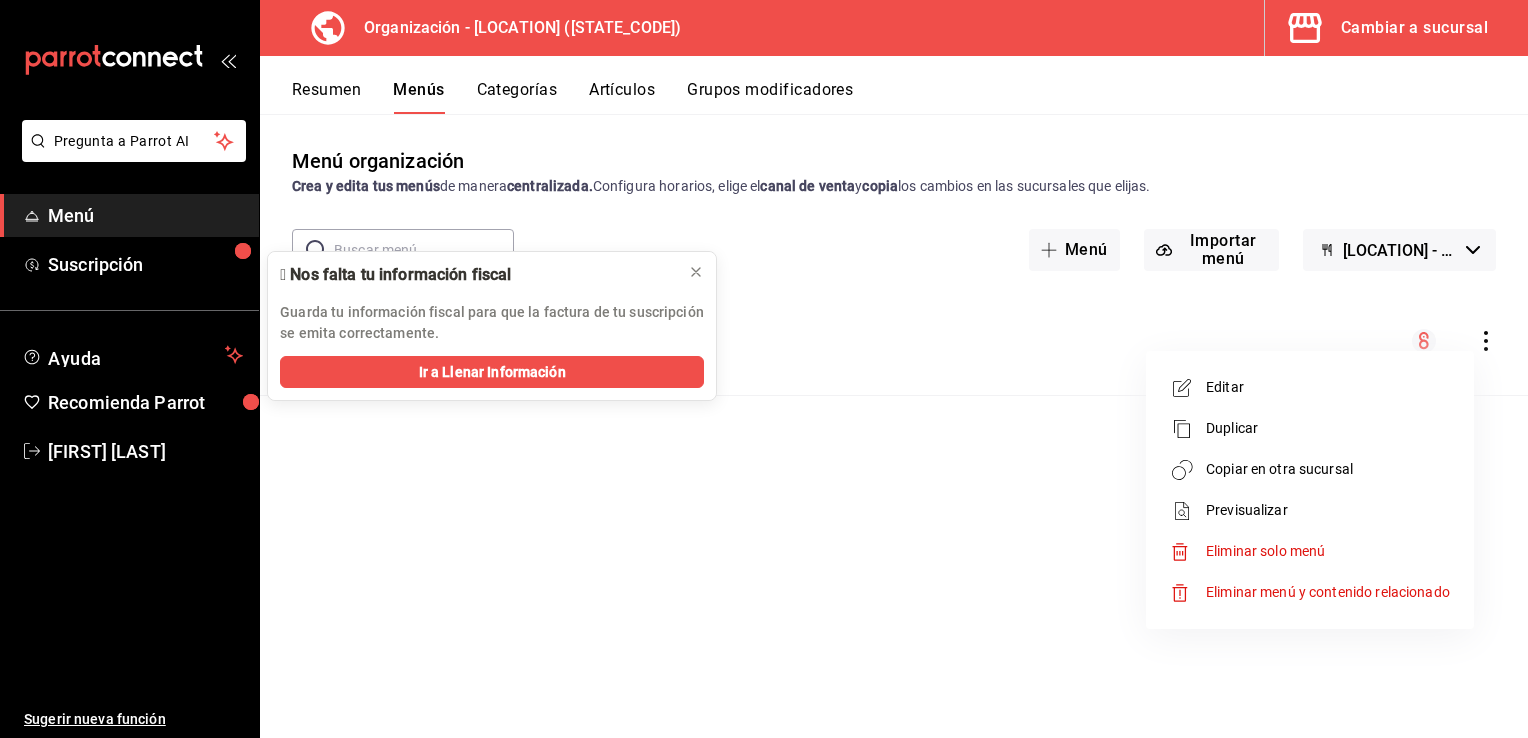 click on "Copiar en otra sucursal" at bounding box center [1328, 469] 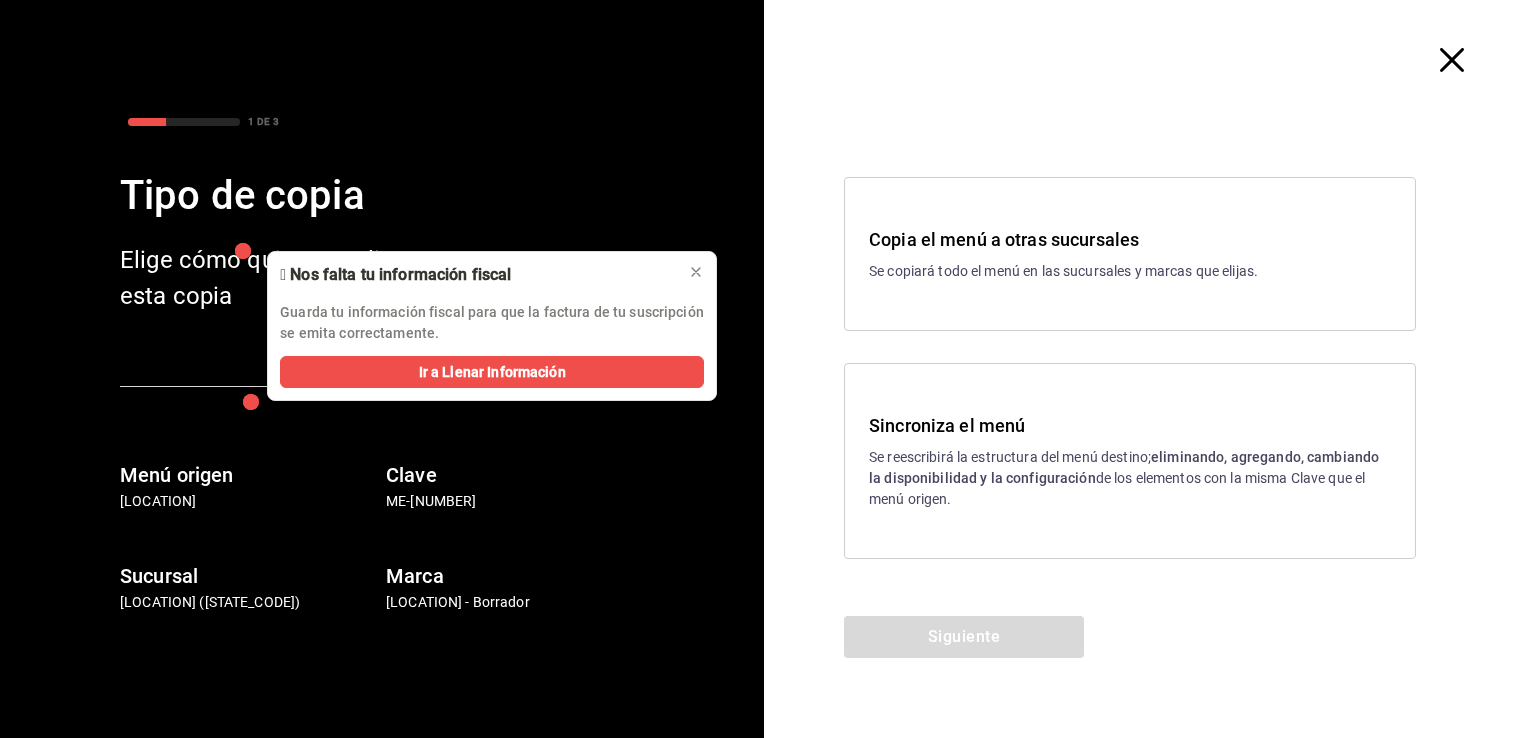 click on "Sincroniza el menú" at bounding box center [1130, 425] 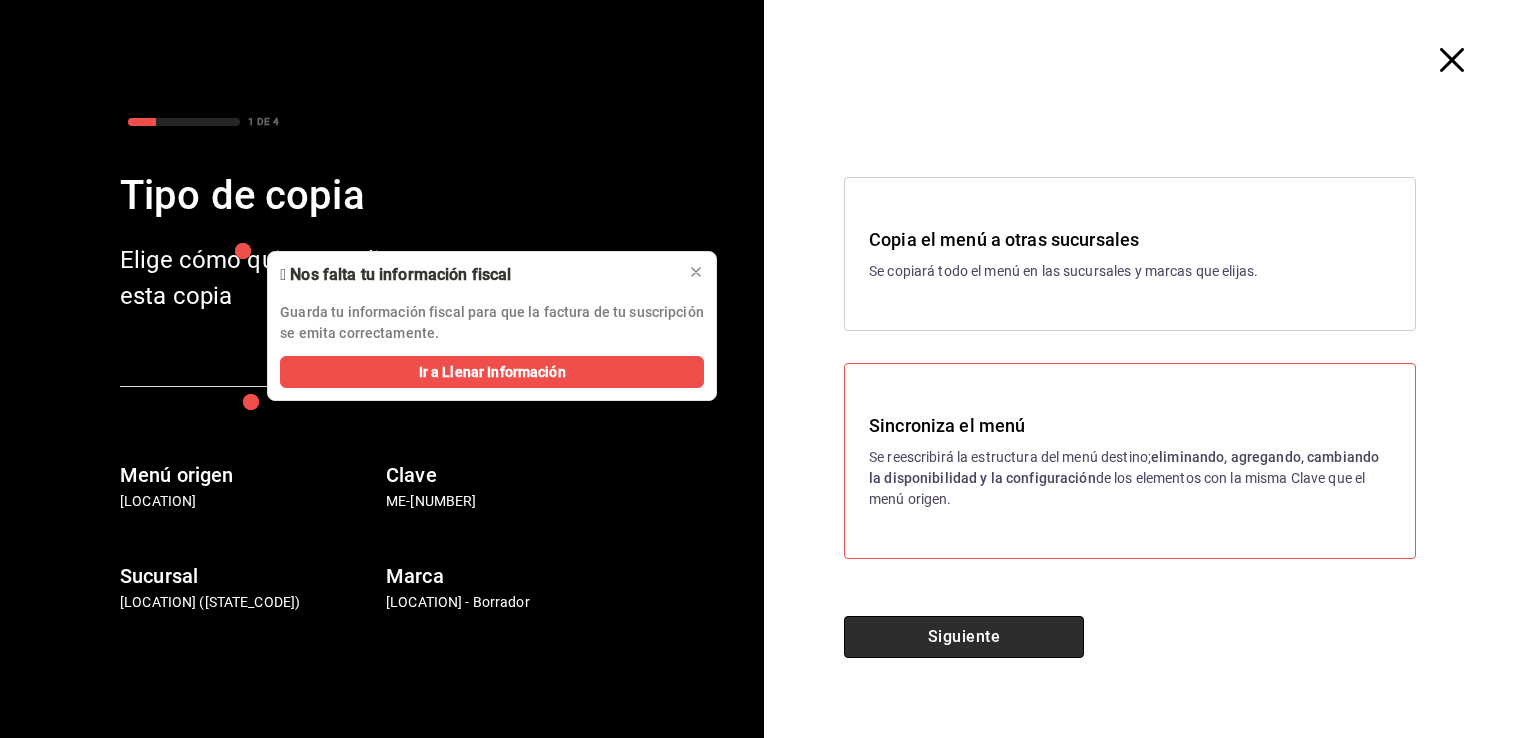 click on "Siguiente" at bounding box center [964, 637] 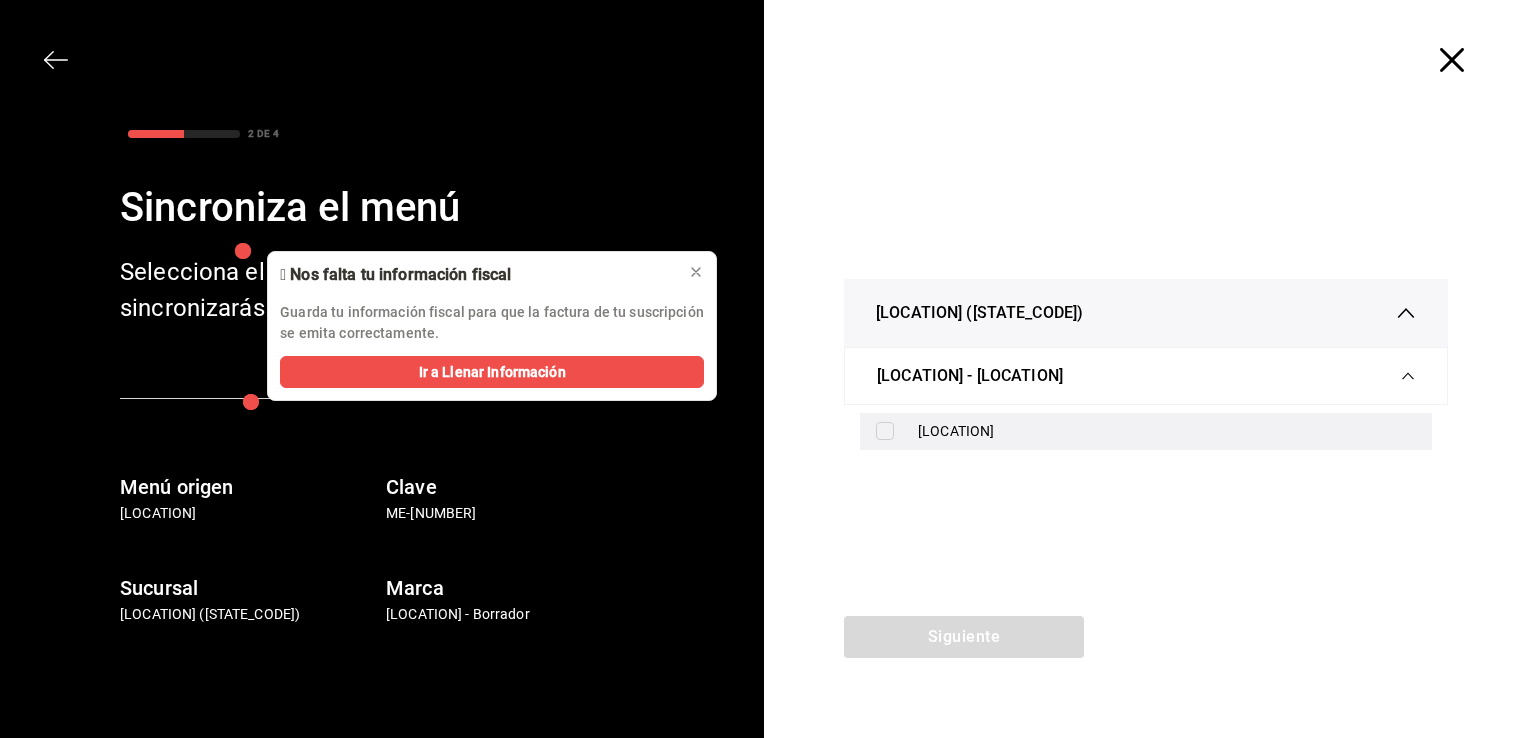 click at bounding box center (885, 431) 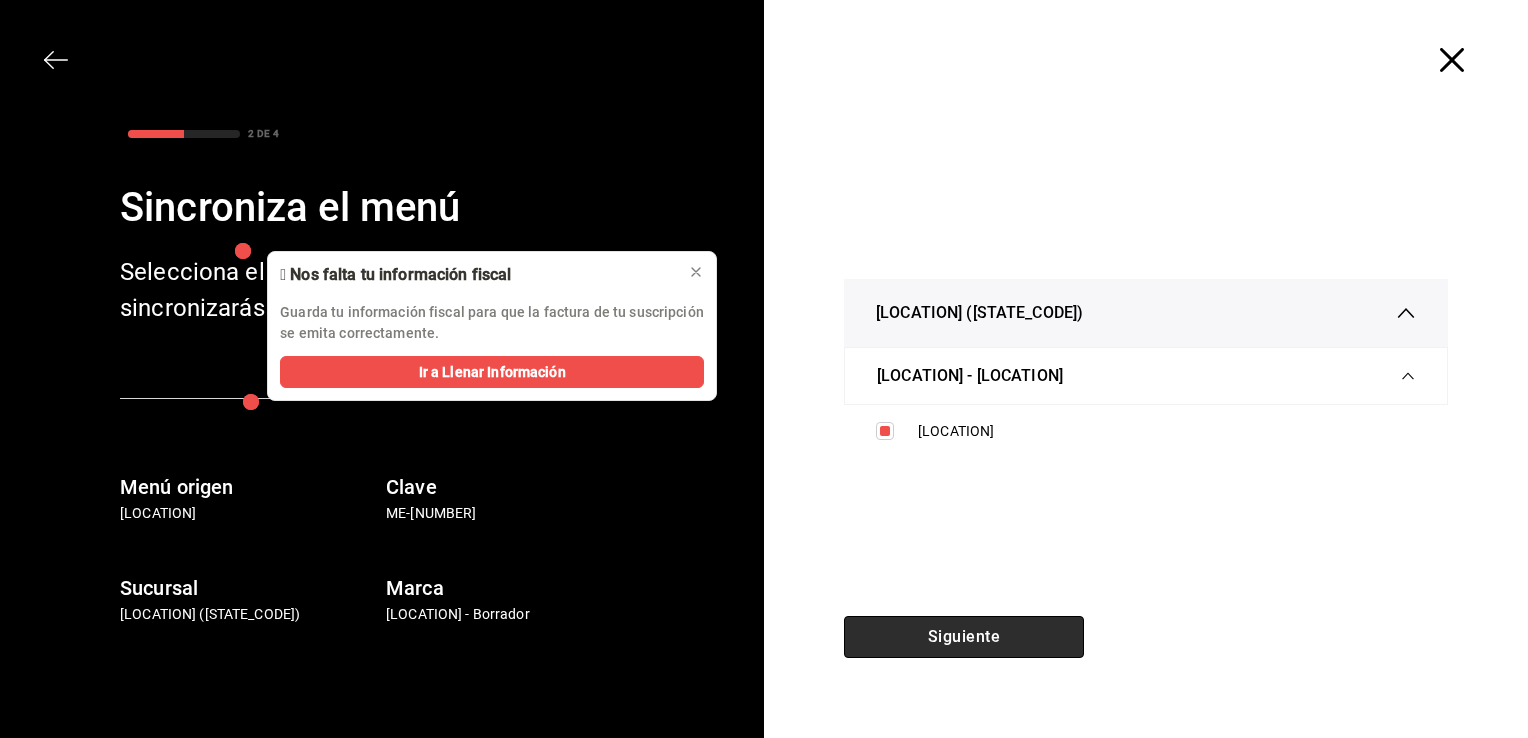 click on "Siguiente" at bounding box center (964, 637) 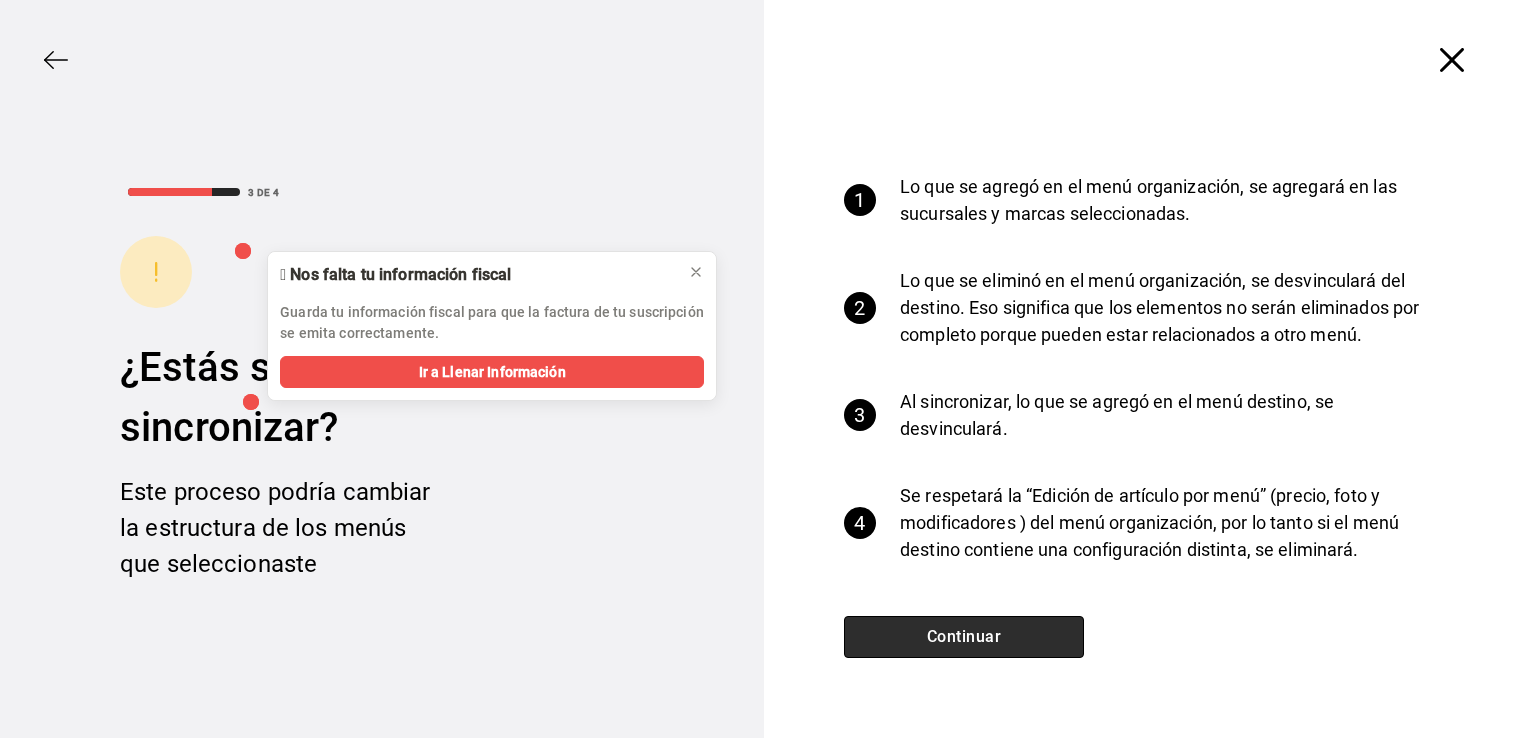 click on "Continuar" at bounding box center (964, 637) 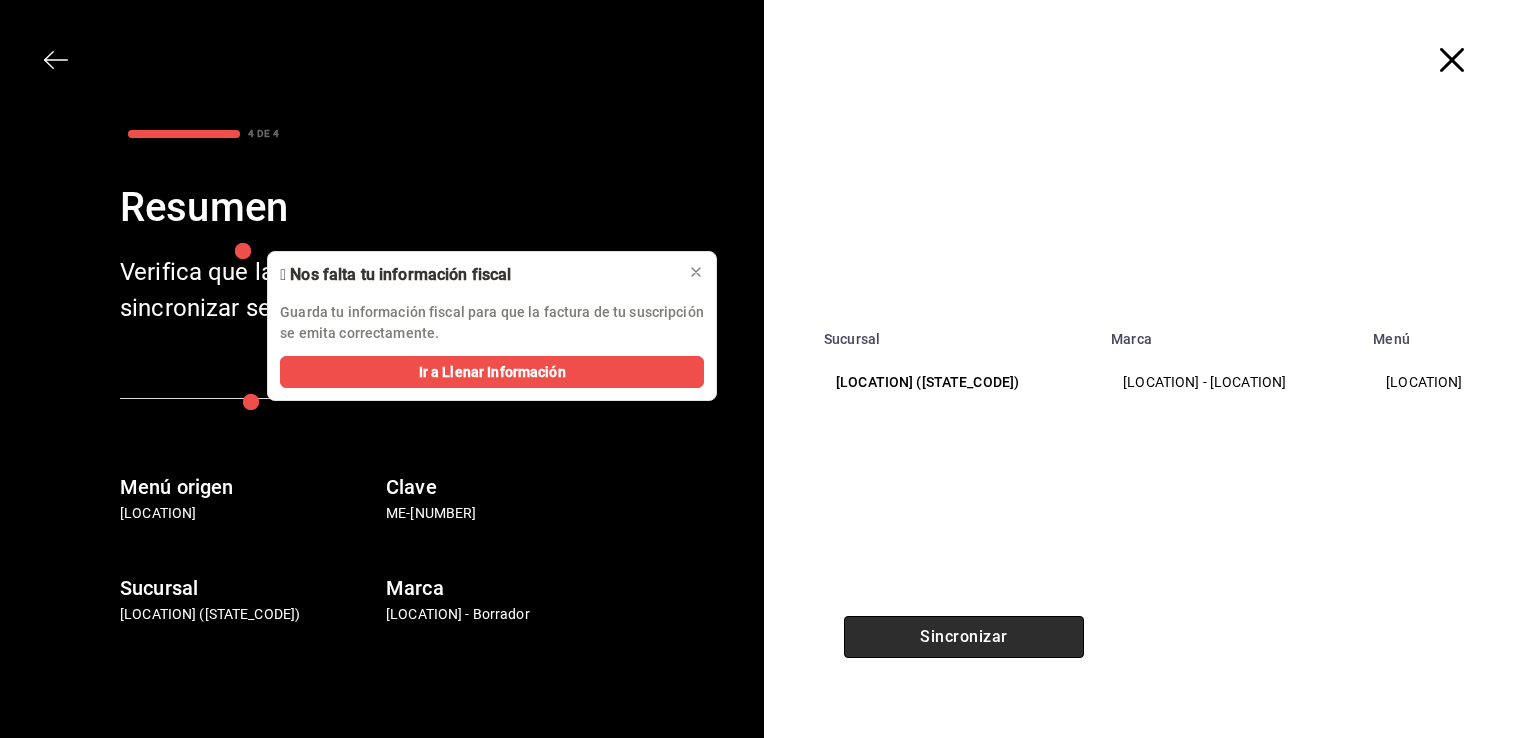 click on "Sincronizar" at bounding box center (964, 637) 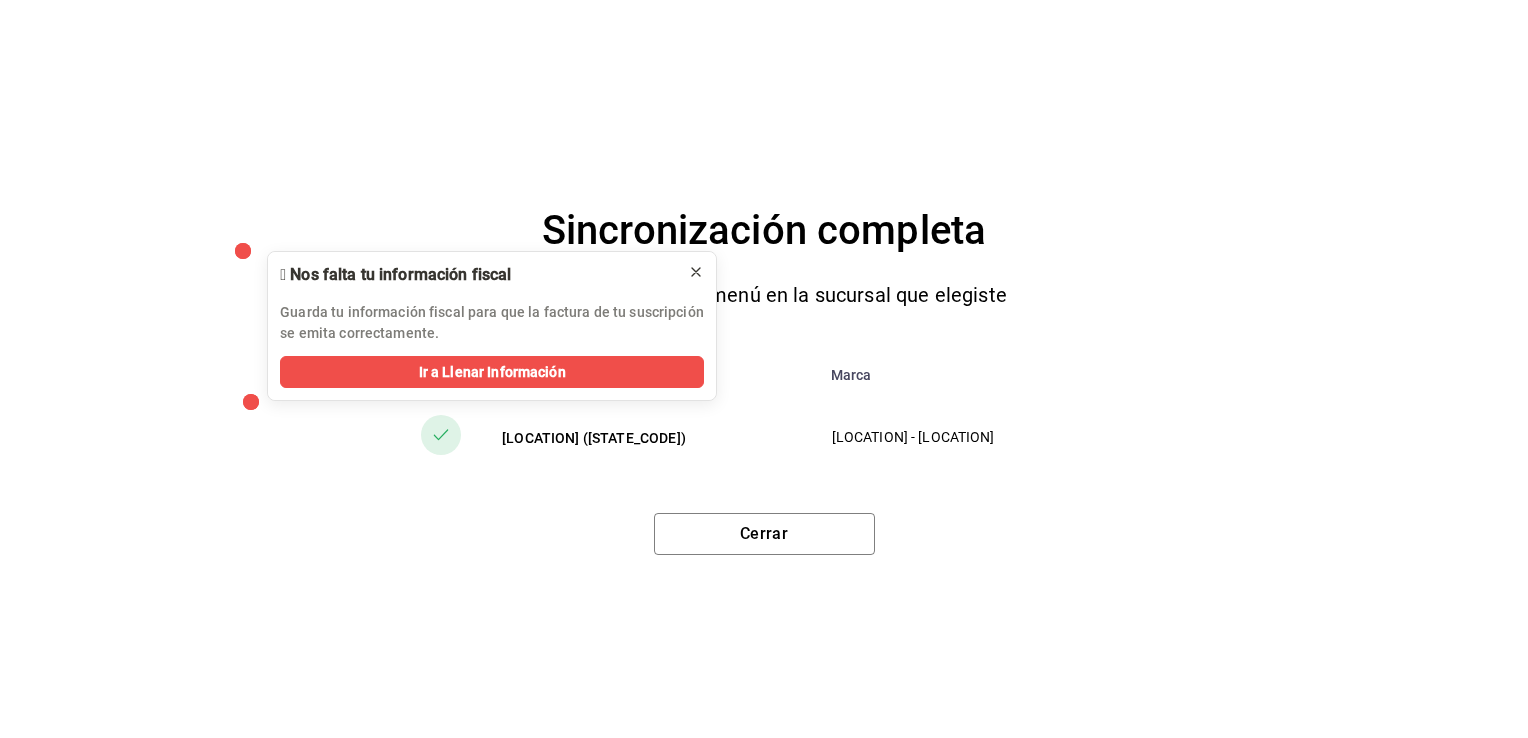 click 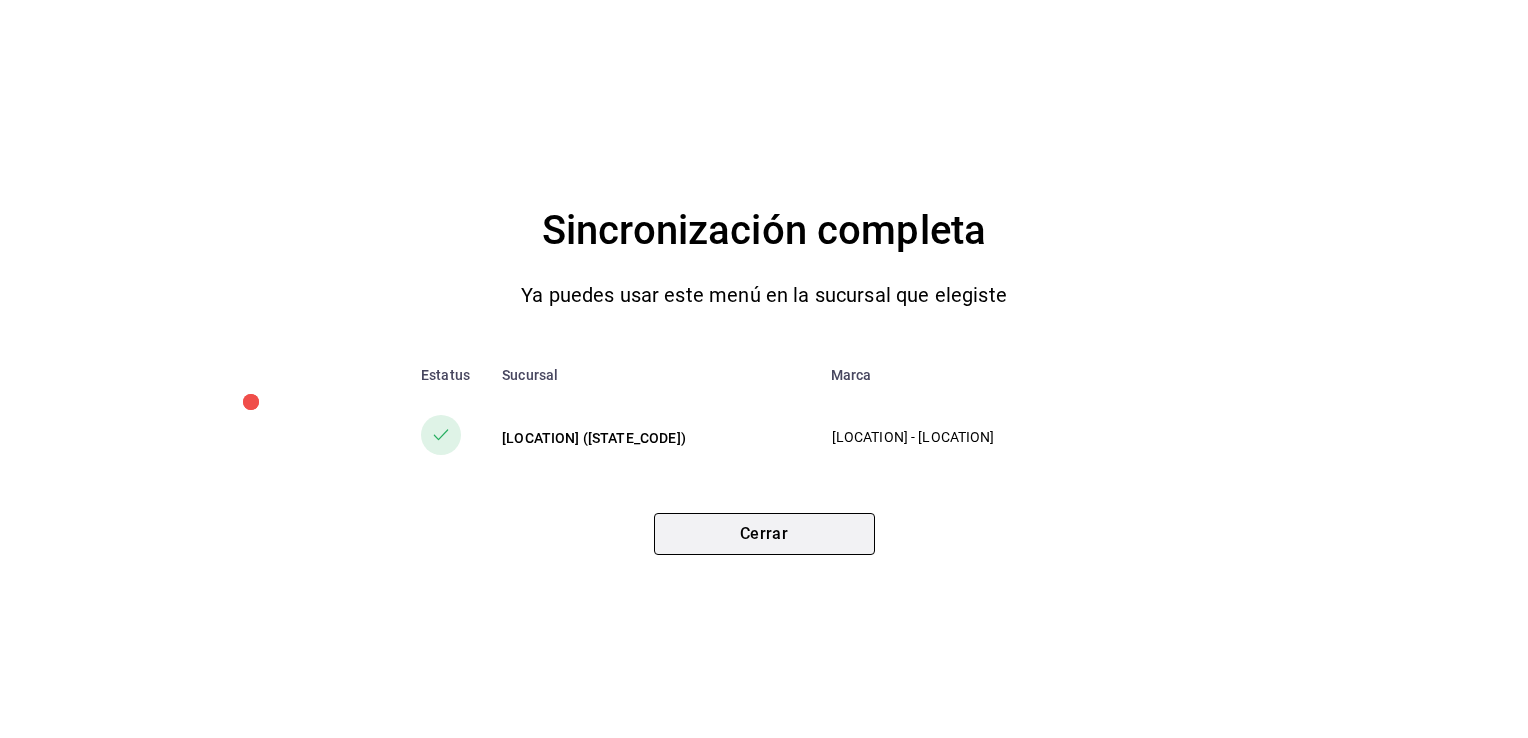 click on "Cerrar" at bounding box center (764, 534) 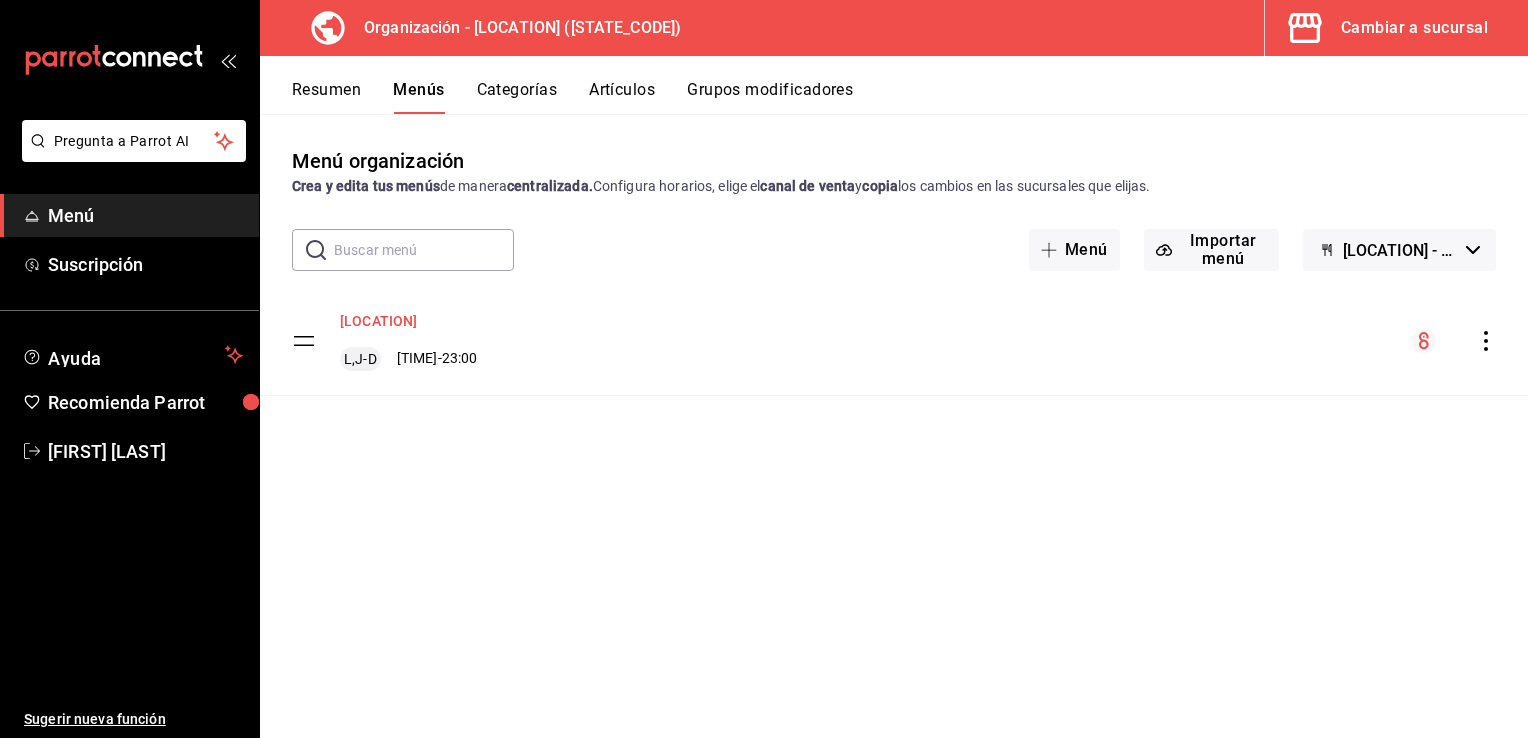 click on "[LOCATION]" at bounding box center (379, 321) 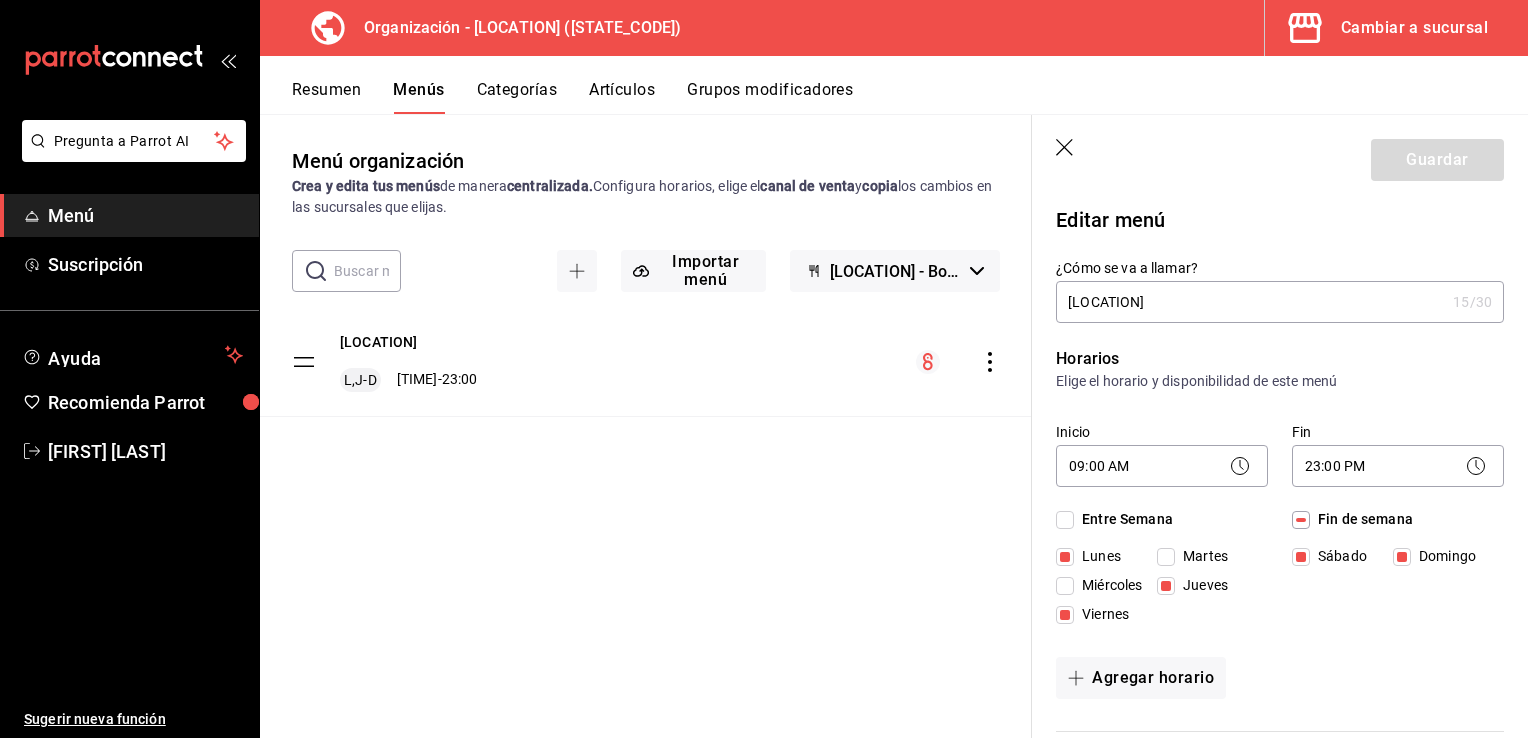 click on "[LOCATION] L,J-D [TIME] - [TIME]" at bounding box center (646, 390) 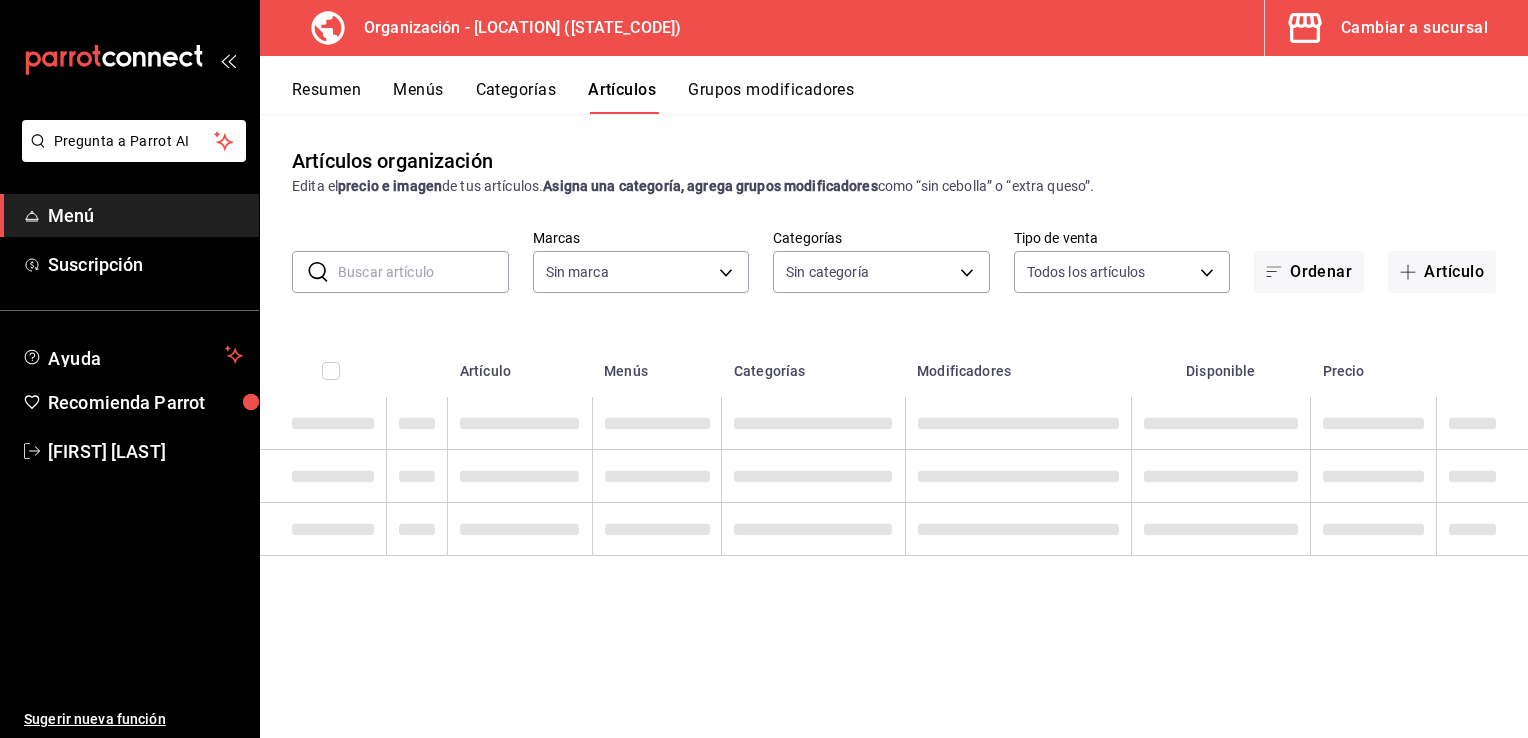 type on "6d1b2986-5c25-4092-89b6-089a59526a2d" 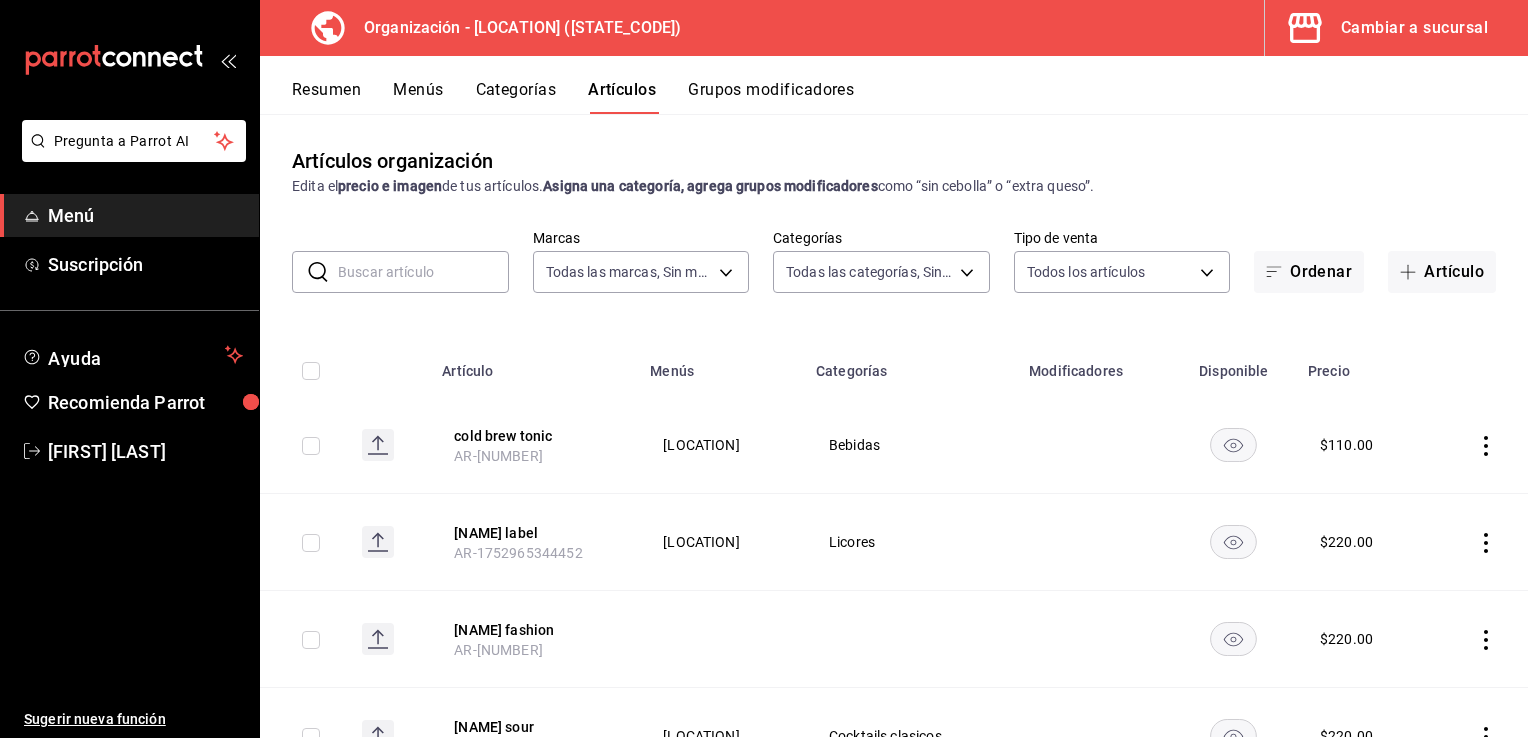 type on "8321d78d-ca8a-4614-a04c-f53c811f7722,4b96edc6-7cc0-4c56-ac22-35b78c4b3f72,ff85eed6-d293-454b-a340-18350fcb5814,81202f79-9a6a-48f5-8b3f-1197fdbf0831,1ec5f97e-1d8b-4955-98c6-7dbad51d9fdf,d7a02e5c-f3aa-4e9c-b9fa-b10aed08e128,4a391e38-956b-4815-aa75-11ec60c0291b,834553b7-3bda-4d60-9308-4b9135729510,b65c9108-7970-4638-b22e-992413254fc4,252e9cad-3425-45f7-8015-a0f504718dfa,08d99d81-1d91-4810-add1-03051acecfeb,30a36249-a5eb-4bdd-8c1e-77818ead6598,b11f9255-2d03-40dc-bcc5-91946e960918,b438e21f-85fe-4107-a3b2-b2777a973709,cd4b8e39-2a29-4ba7-8a81-0d9039c4e32a" 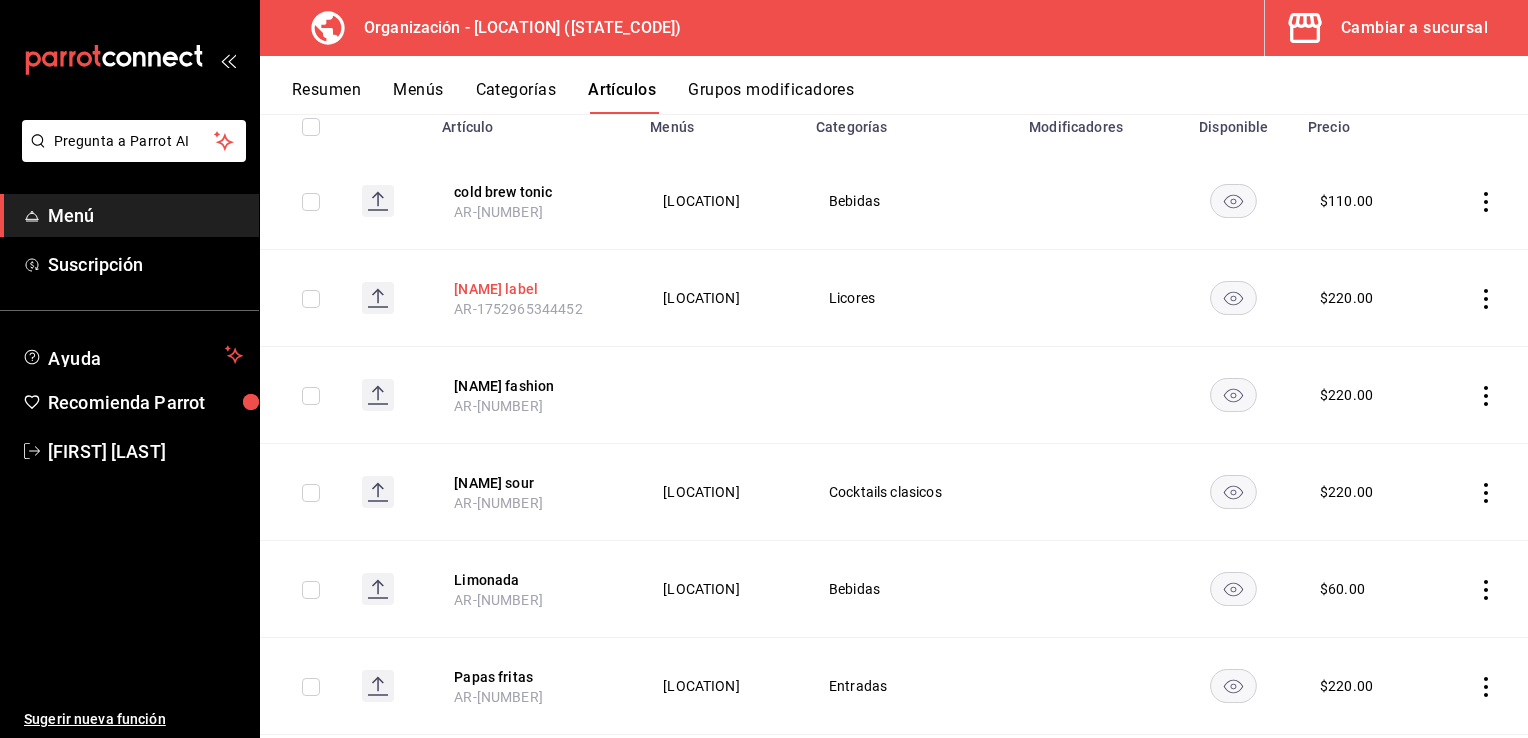 scroll, scrollTop: 0, scrollLeft: 0, axis: both 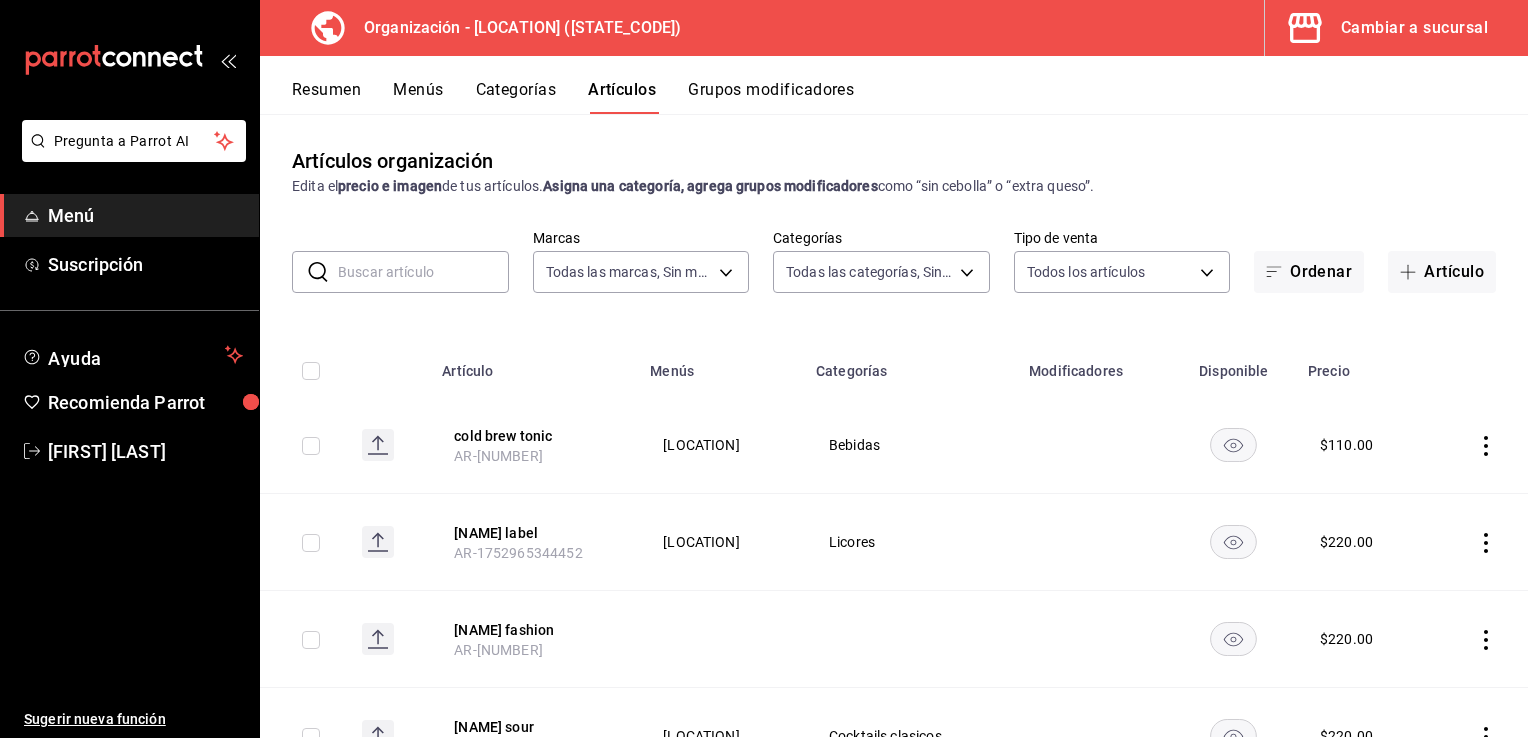 click at bounding box center [423, 272] 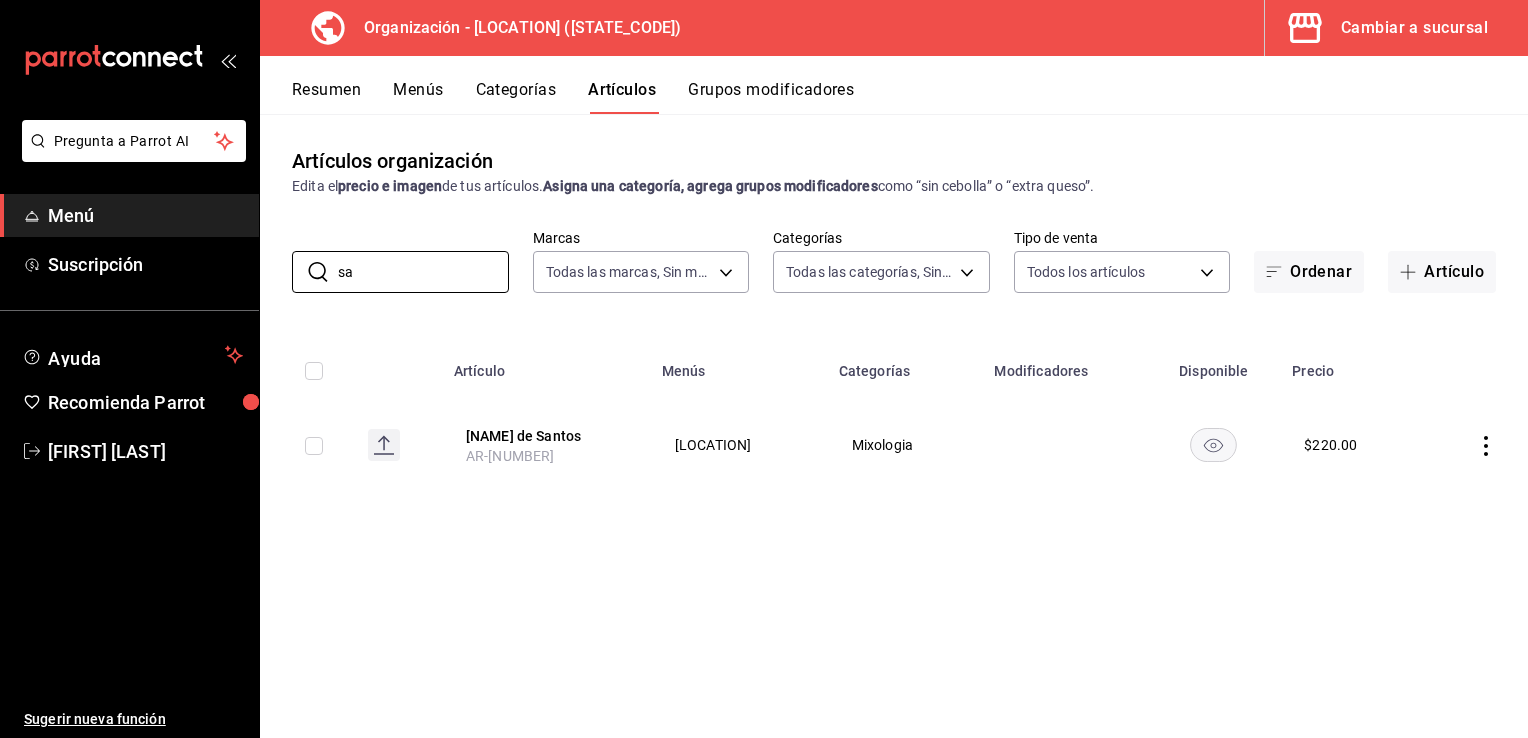 type on "s" 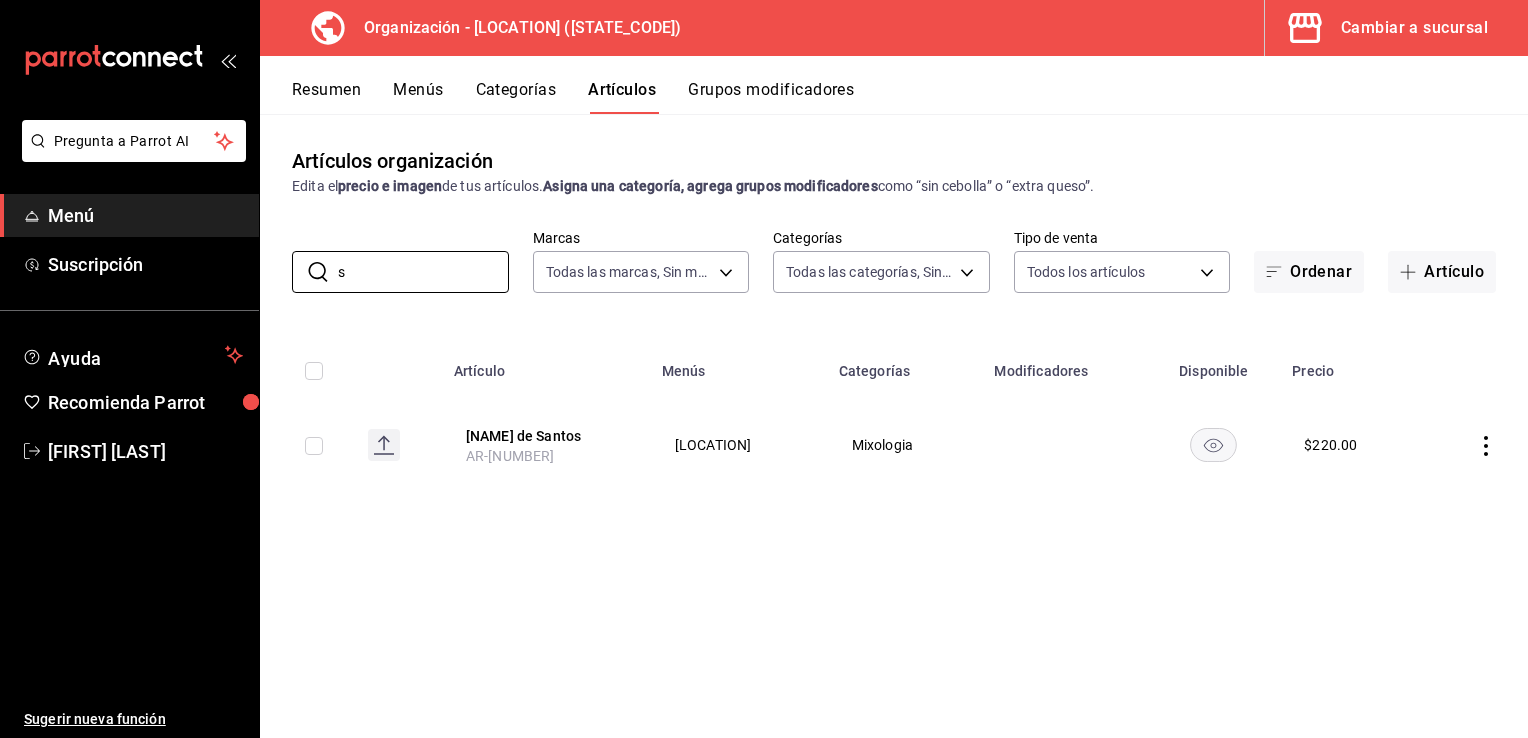 type 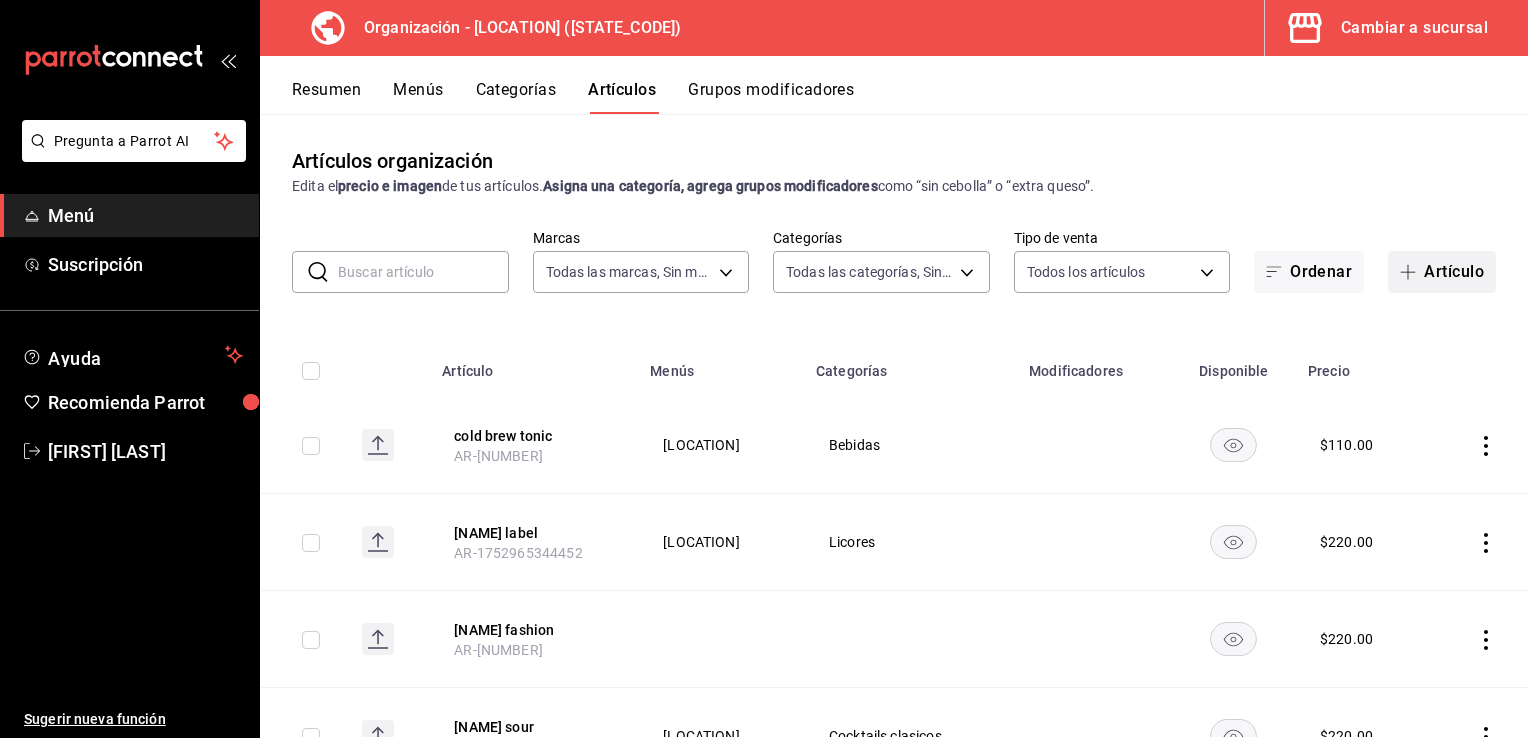 click on "Artículo" at bounding box center (1442, 272) 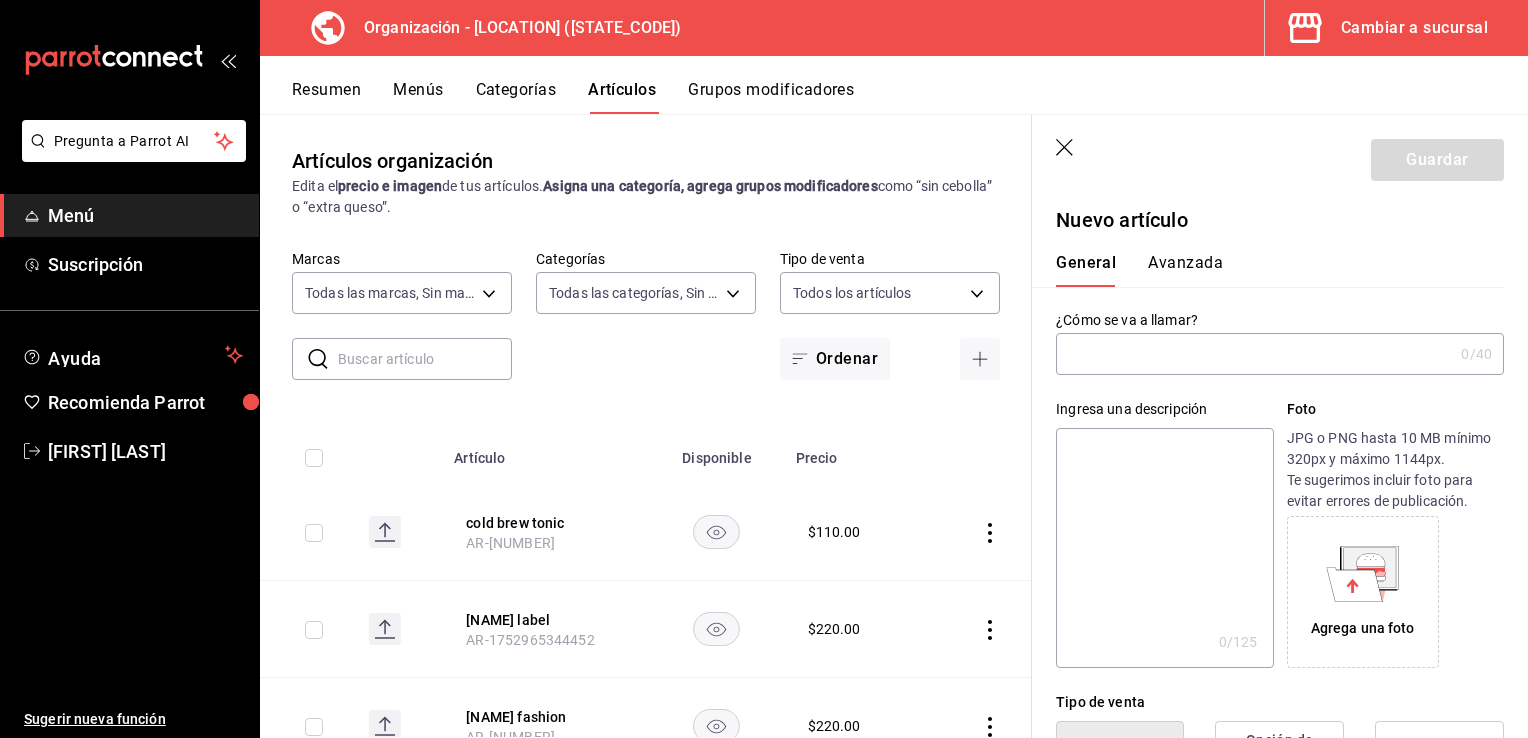 click at bounding box center (1254, 354) 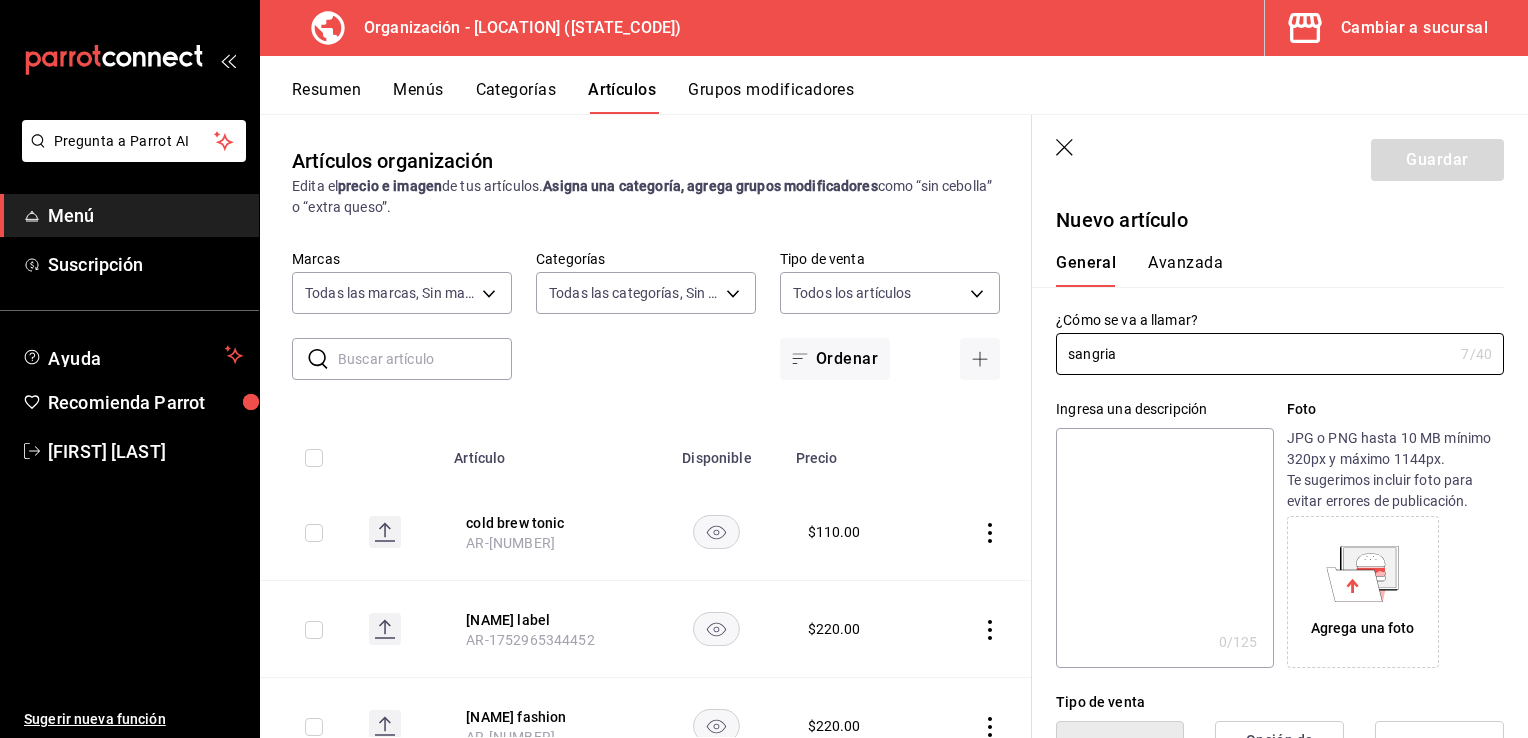 scroll, scrollTop: 315, scrollLeft: 0, axis: vertical 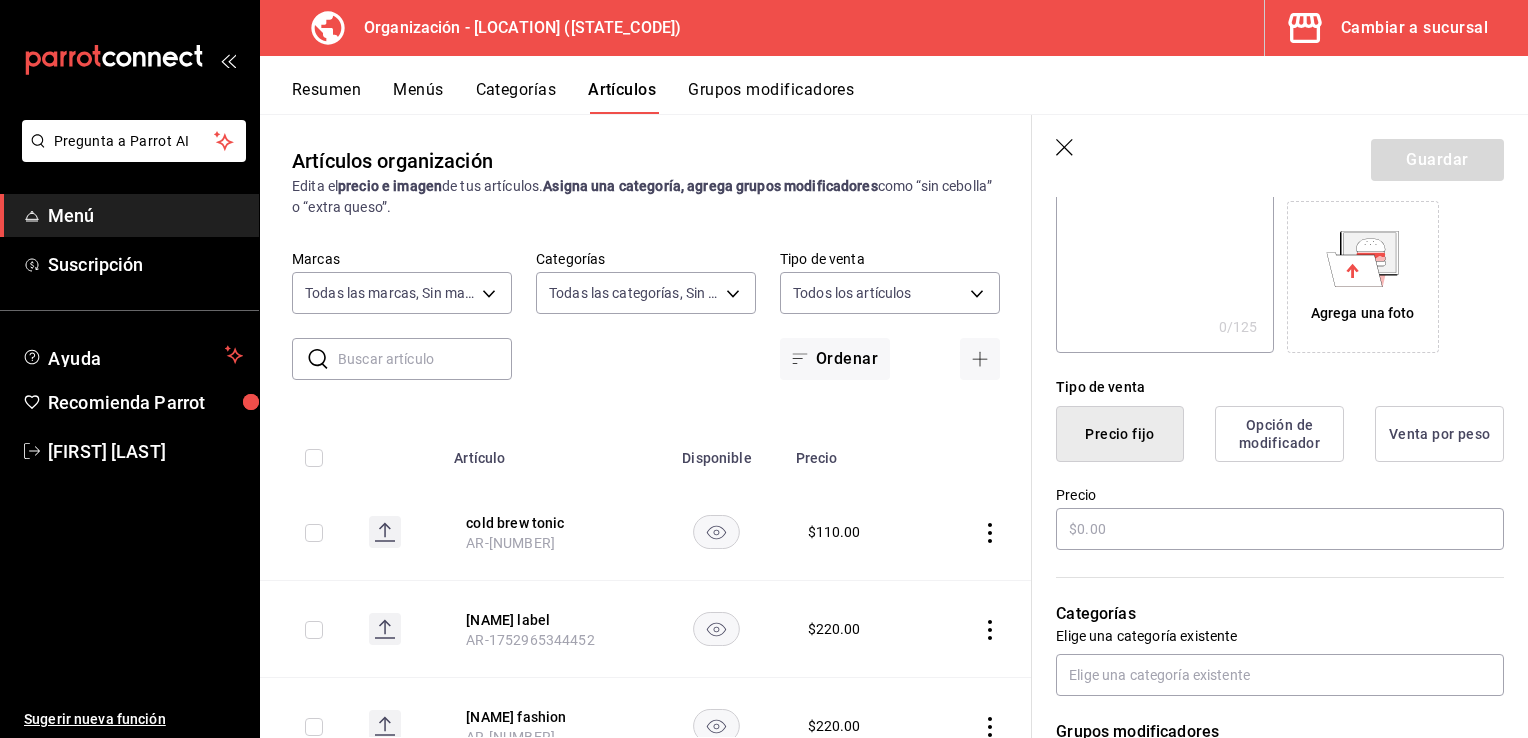 type on "sangria" 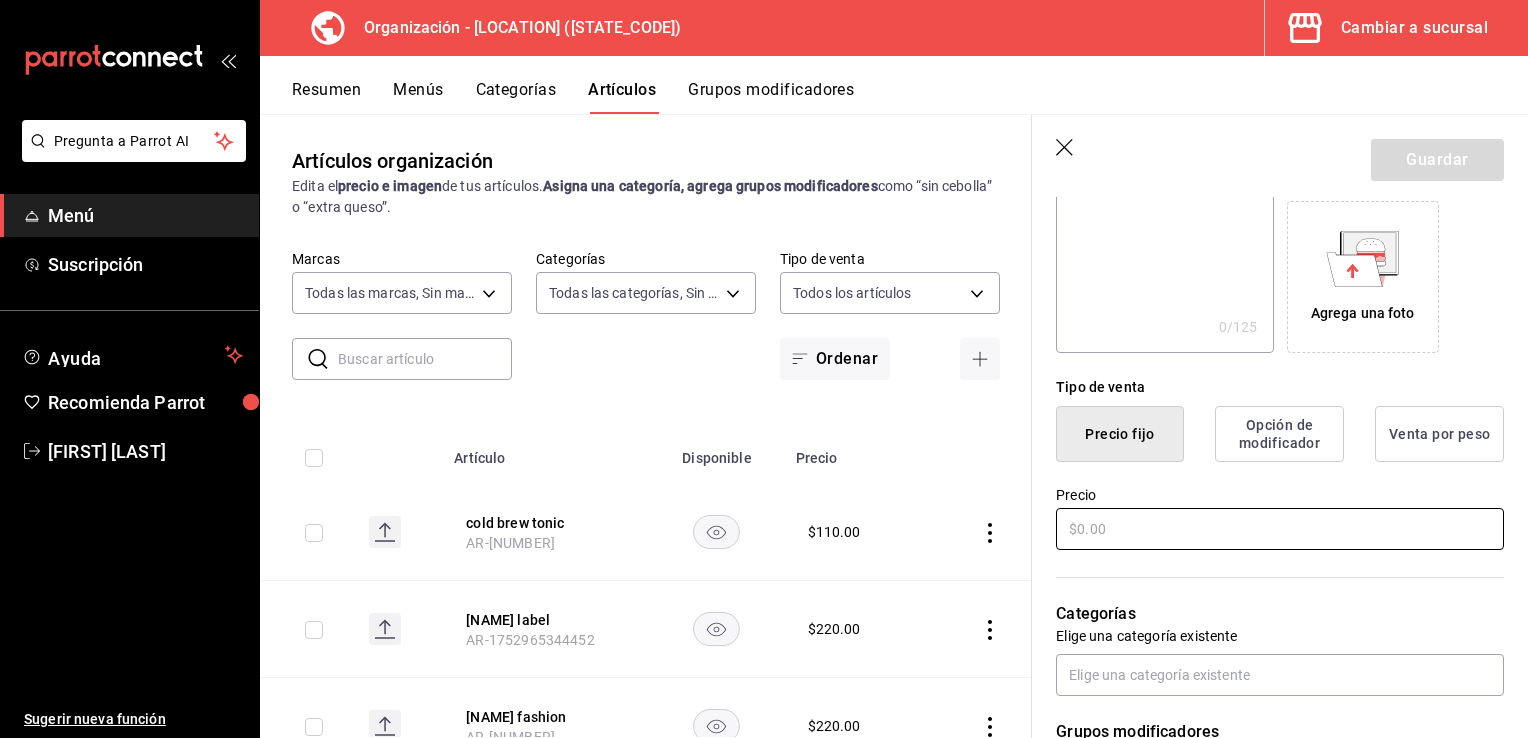 click at bounding box center (1280, 529) 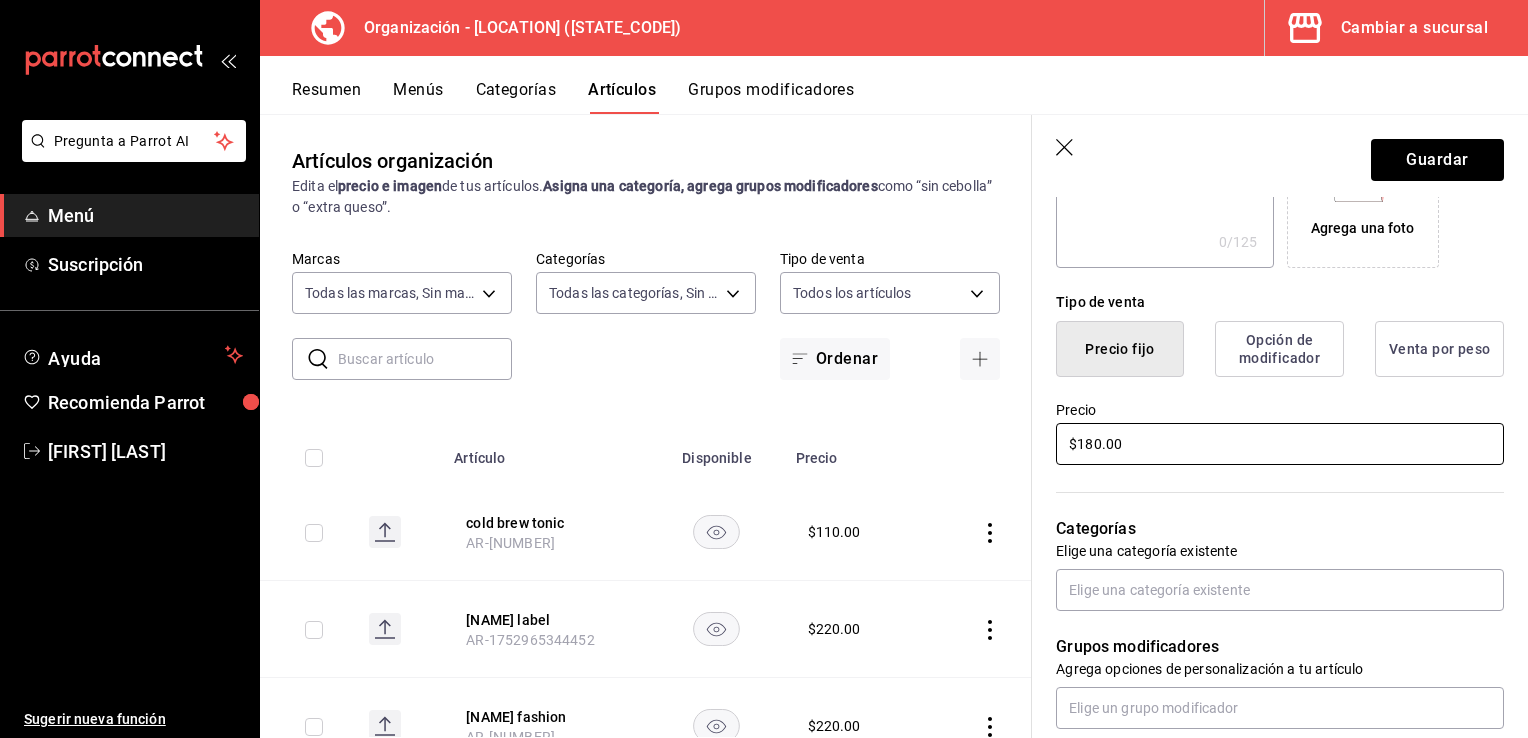 scroll, scrollTop: 402, scrollLeft: 0, axis: vertical 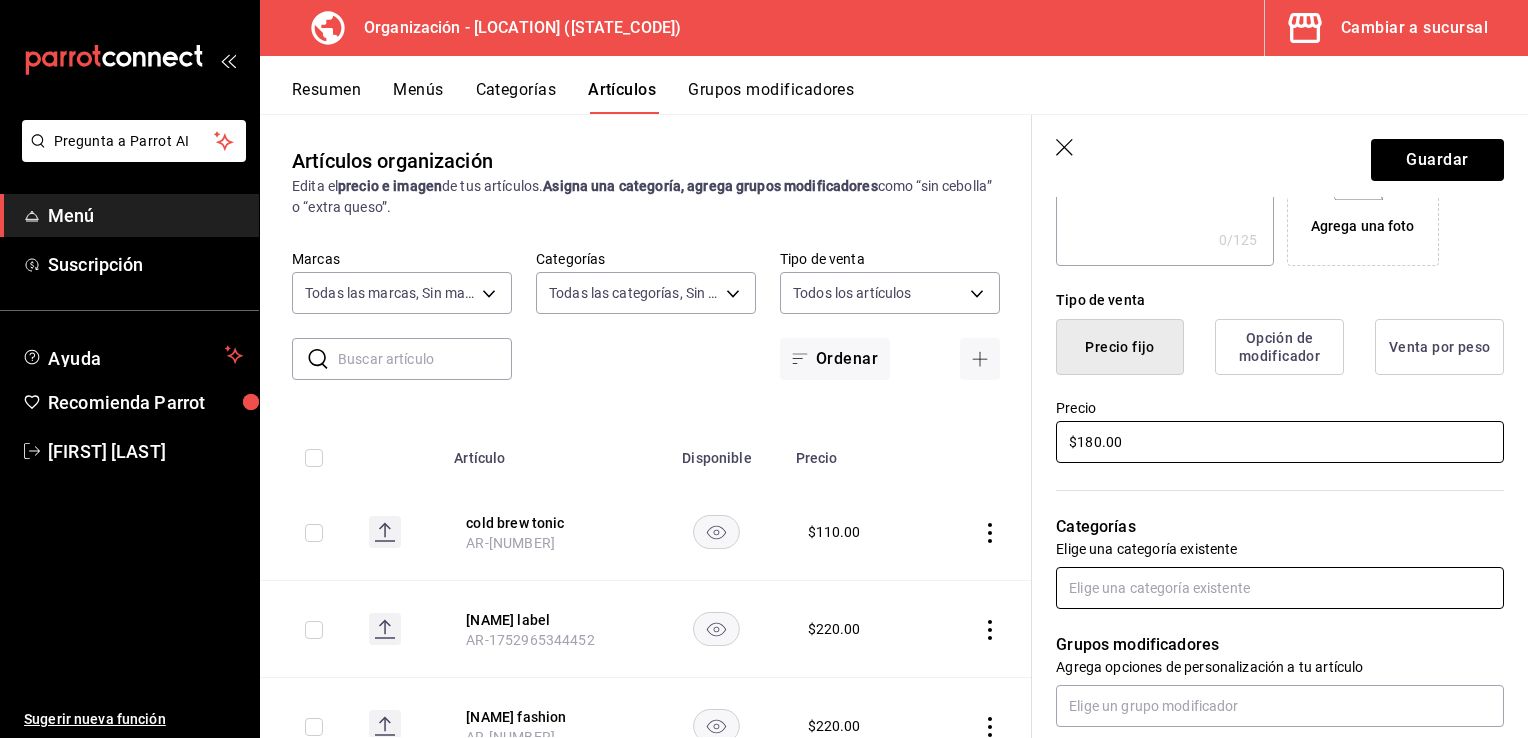 type on "$180.00" 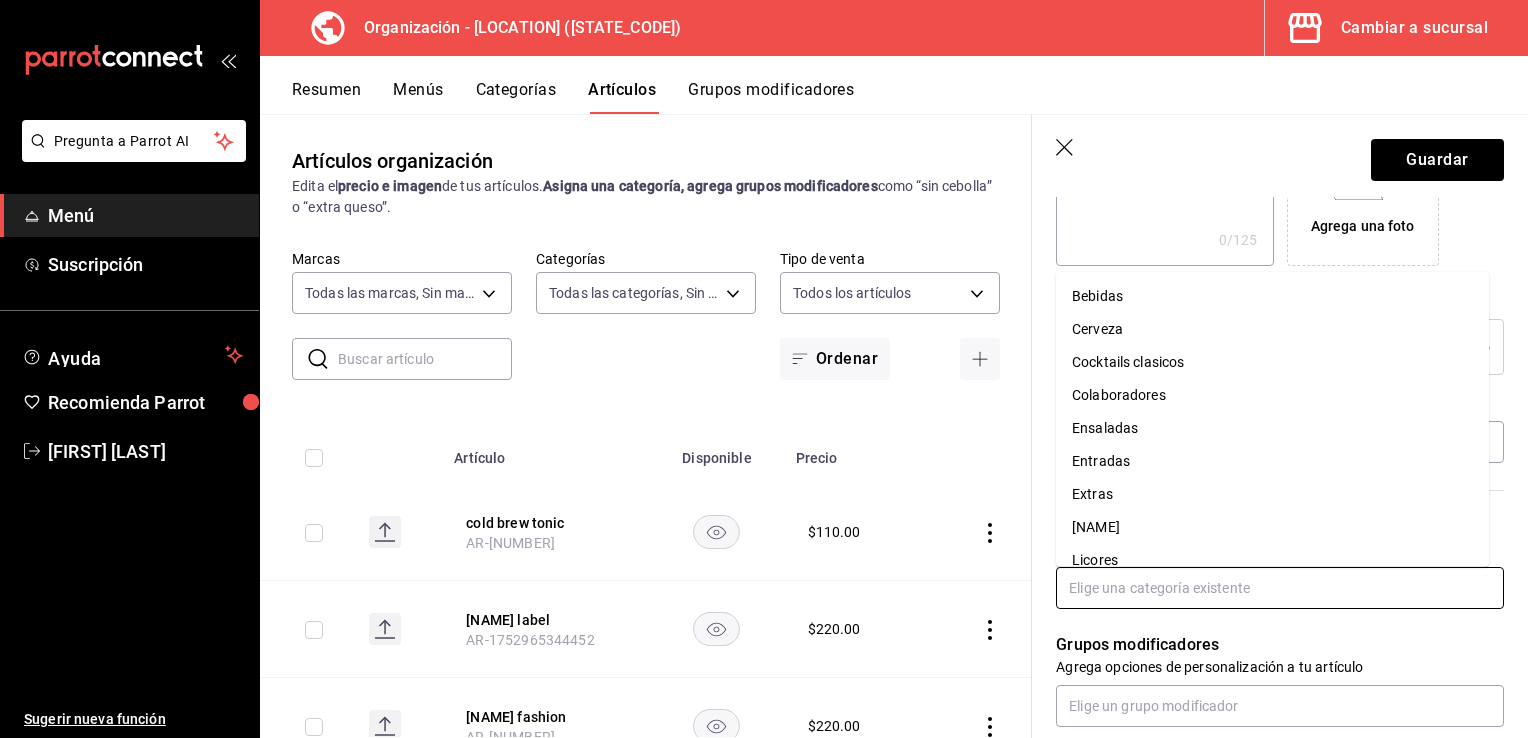 click at bounding box center [1280, 588] 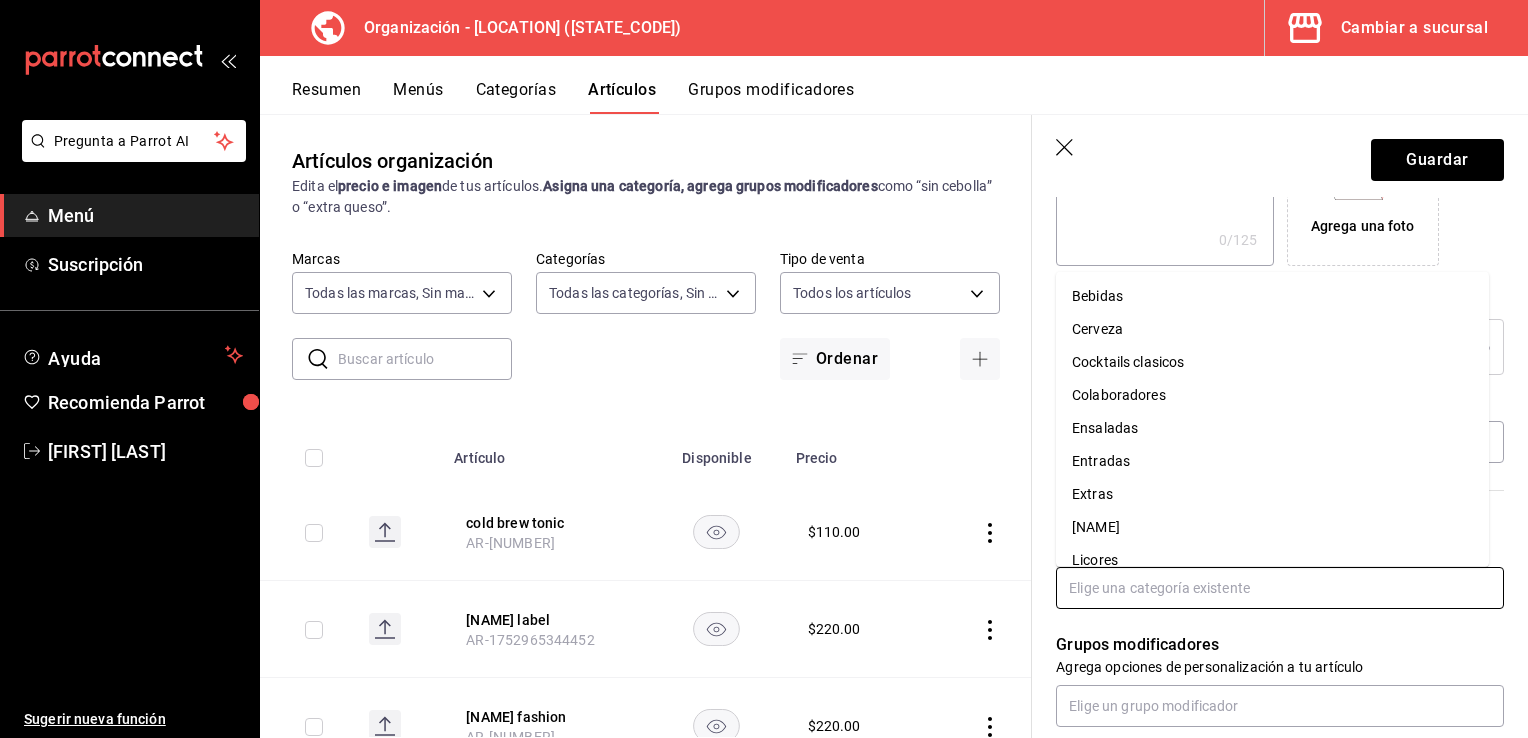 click on "Cocktails clasicos" at bounding box center (1272, 362) 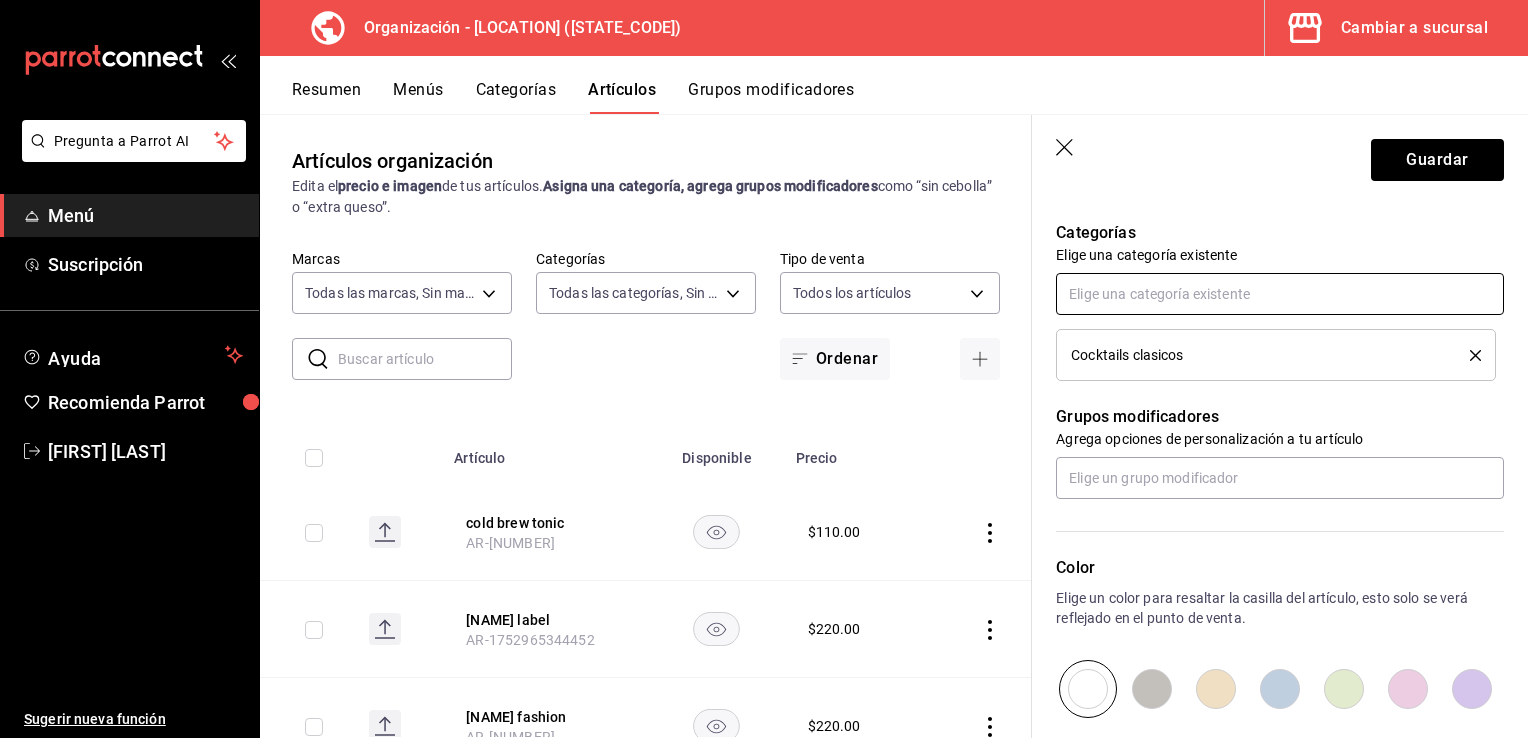 scroll, scrollTop: 925, scrollLeft: 0, axis: vertical 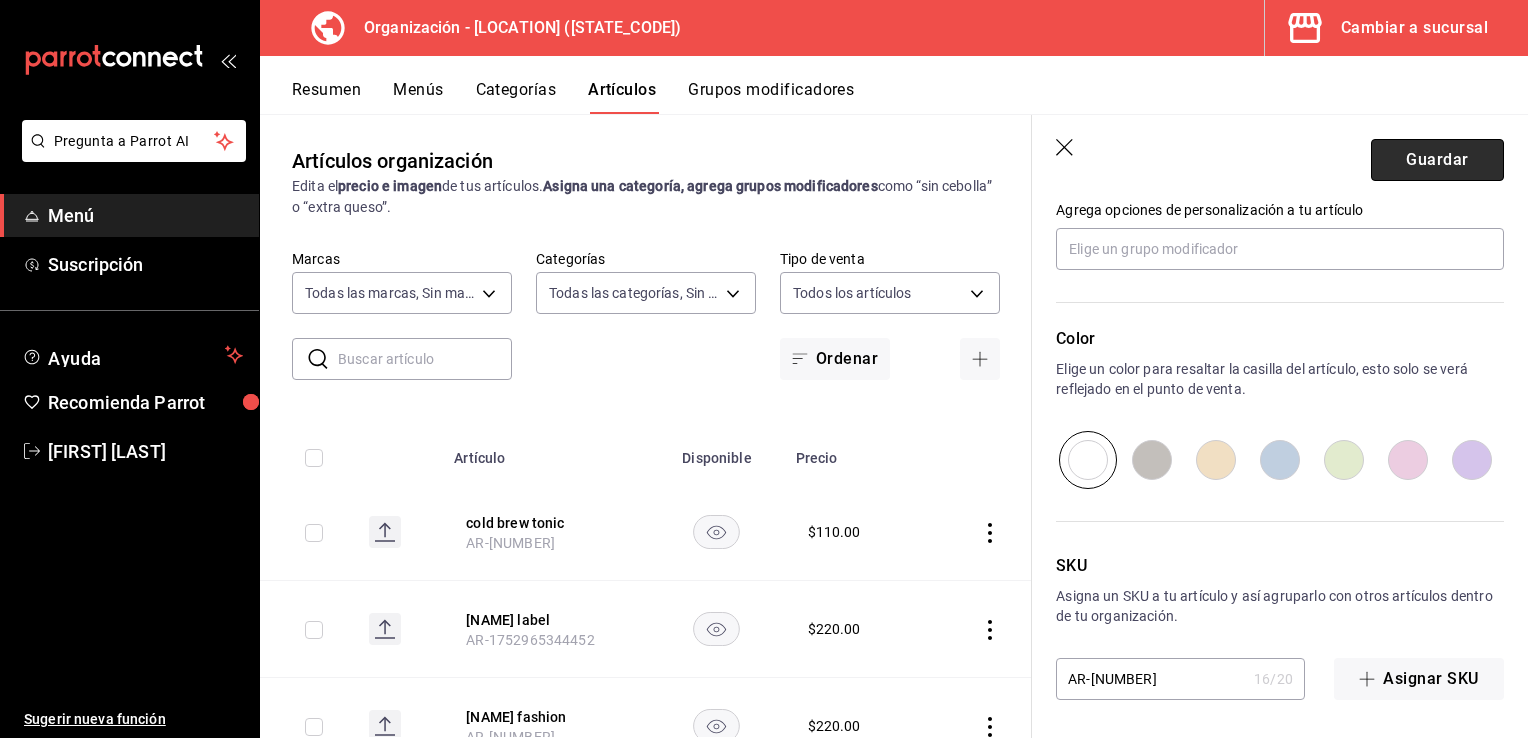 click on "Guardar" at bounding box center (1437, 160) 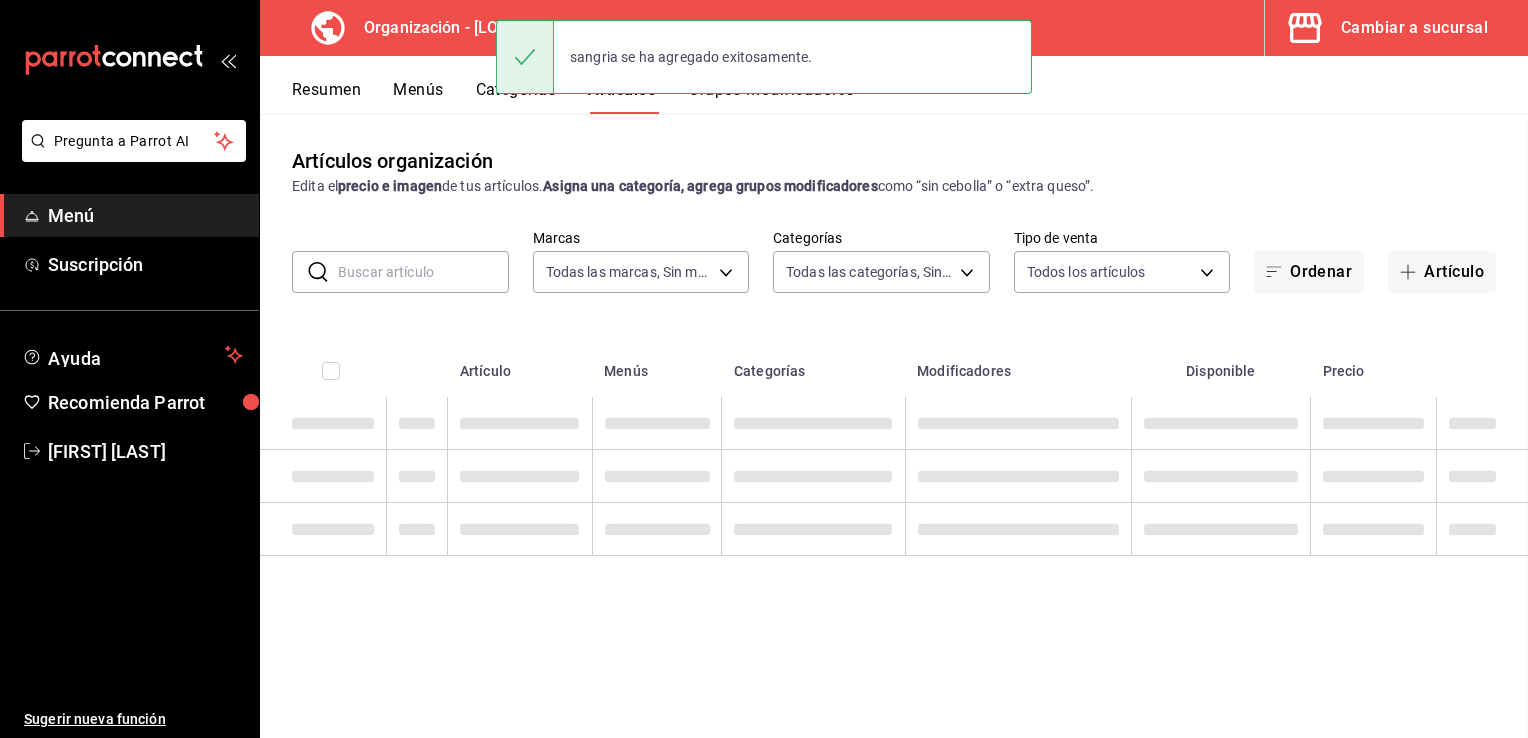 scroll, scrollTop: 0, scrollLeft: 0, axis: both 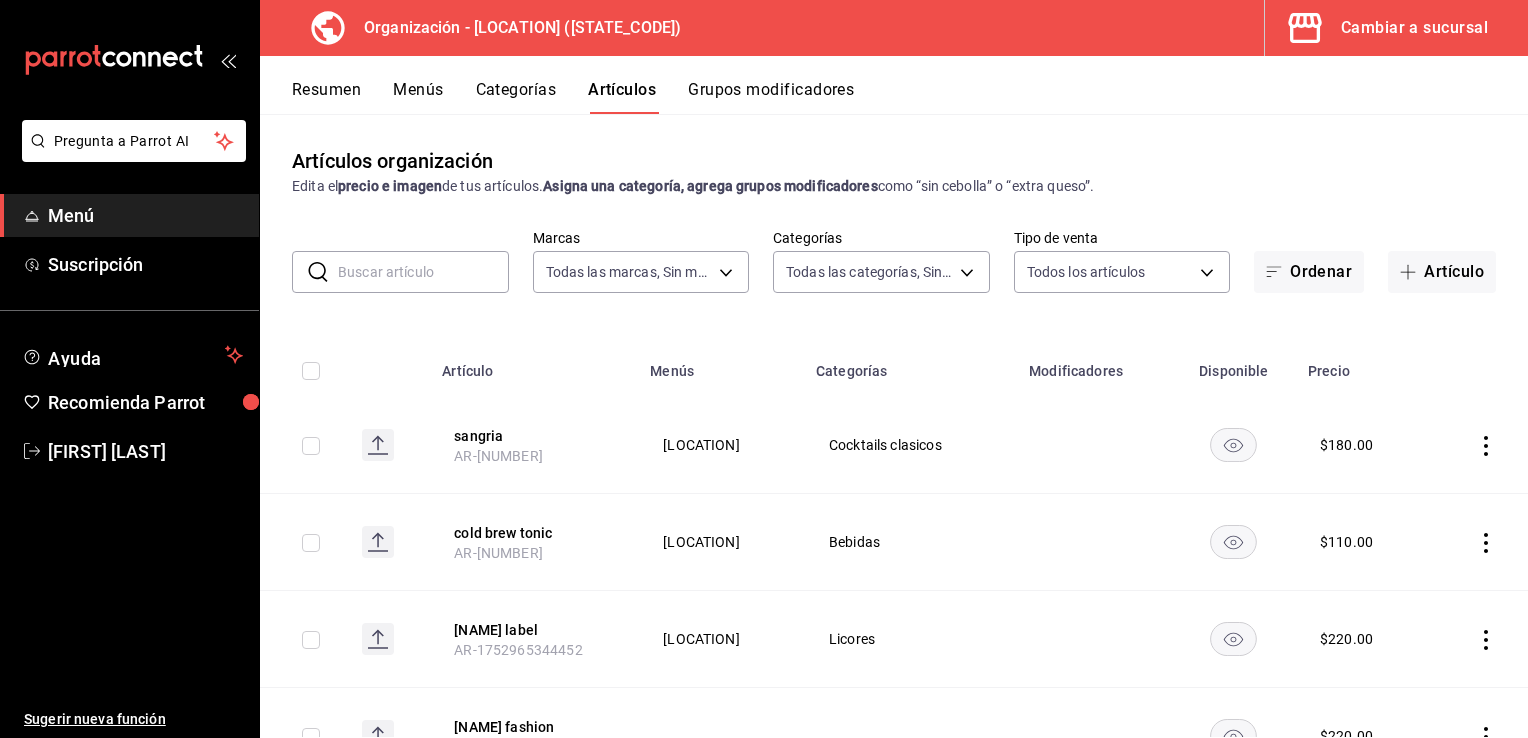 click on "Menús" at bounding box center [418, 97] 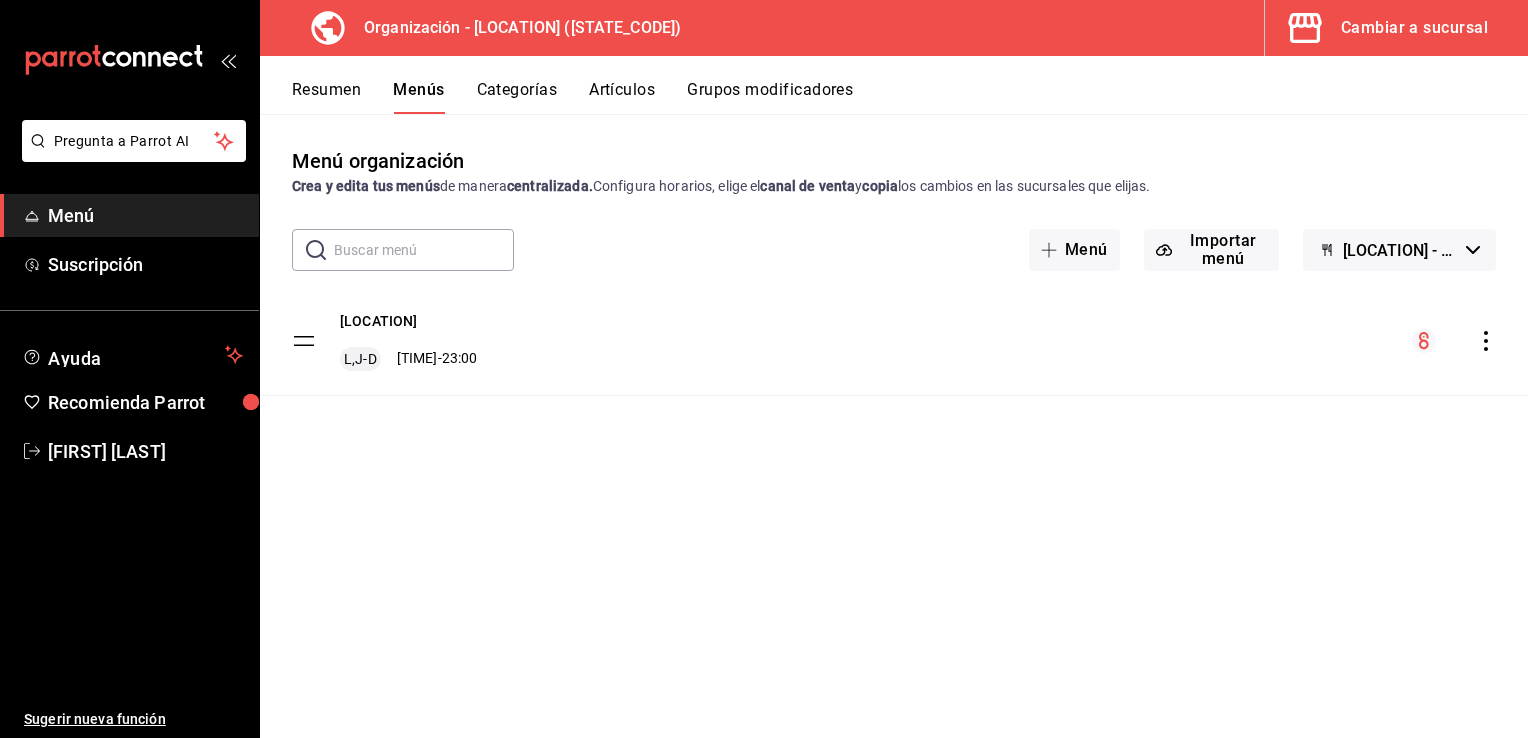click 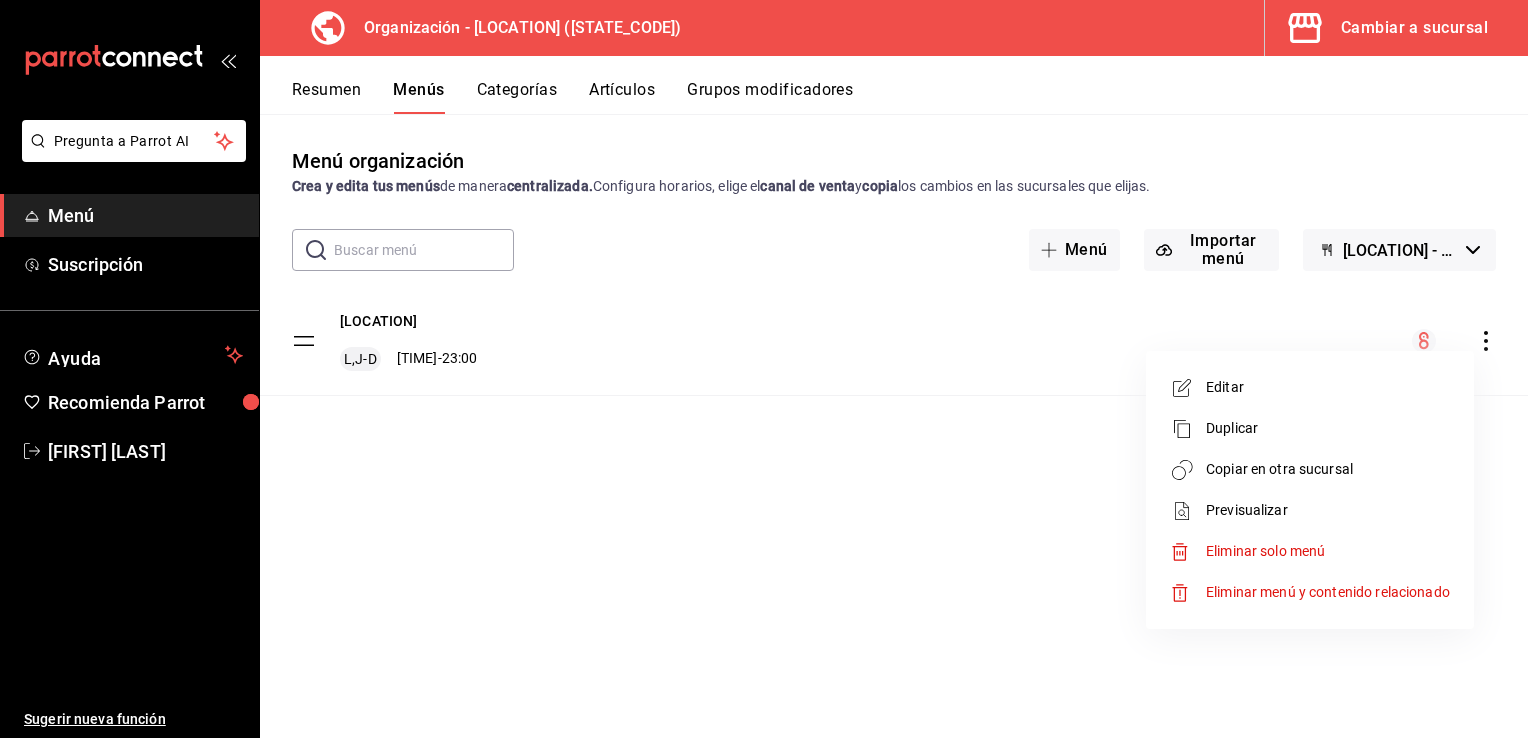 click on "Copiar en otra sucursal" at bounding box center [1328, 469] 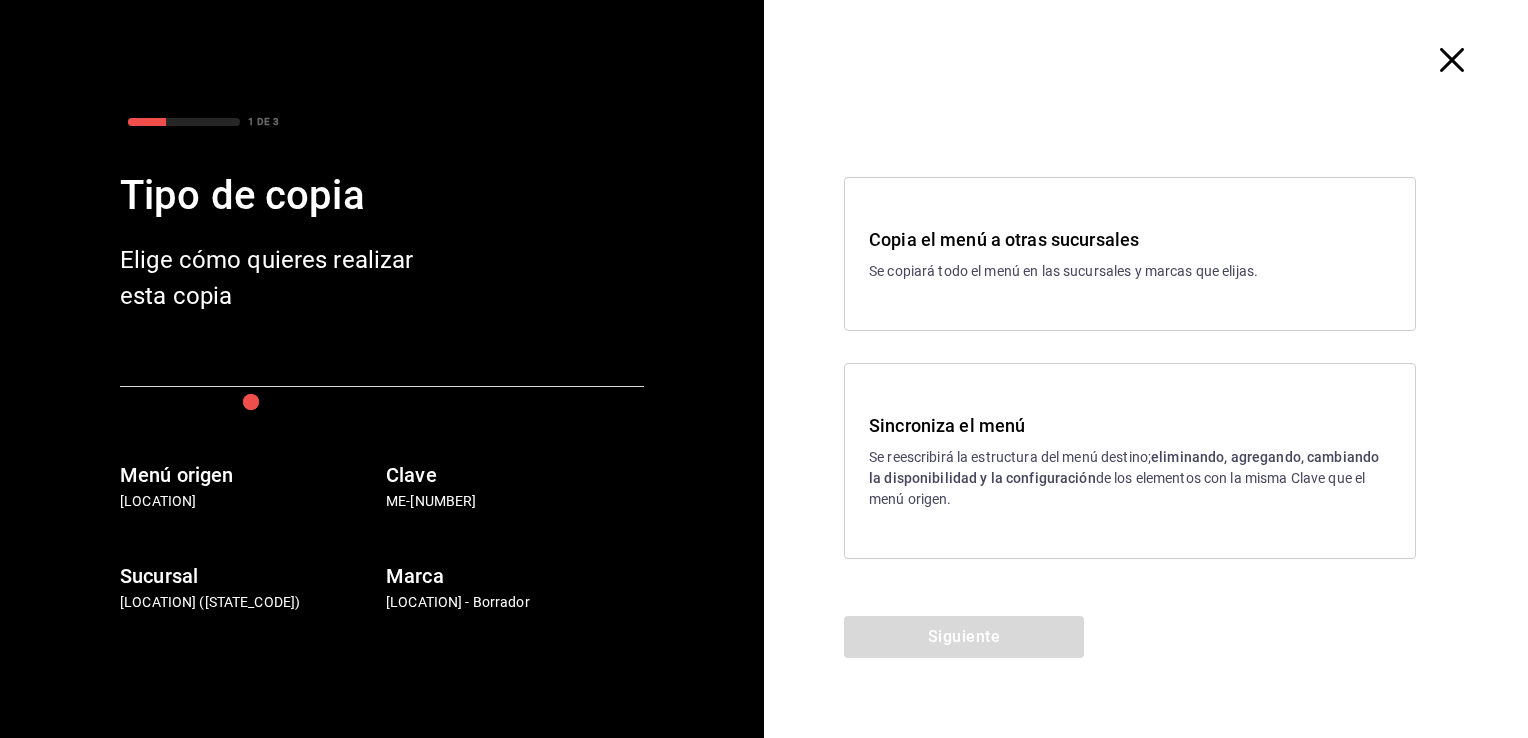 click on "Se reescribirá la estructura del menú destino;  eliminando, agregando, cambiando la disponibilidad y la configuración  de los elementos con la misma Clave que el menú origen." at bounding box center [1130, 478] 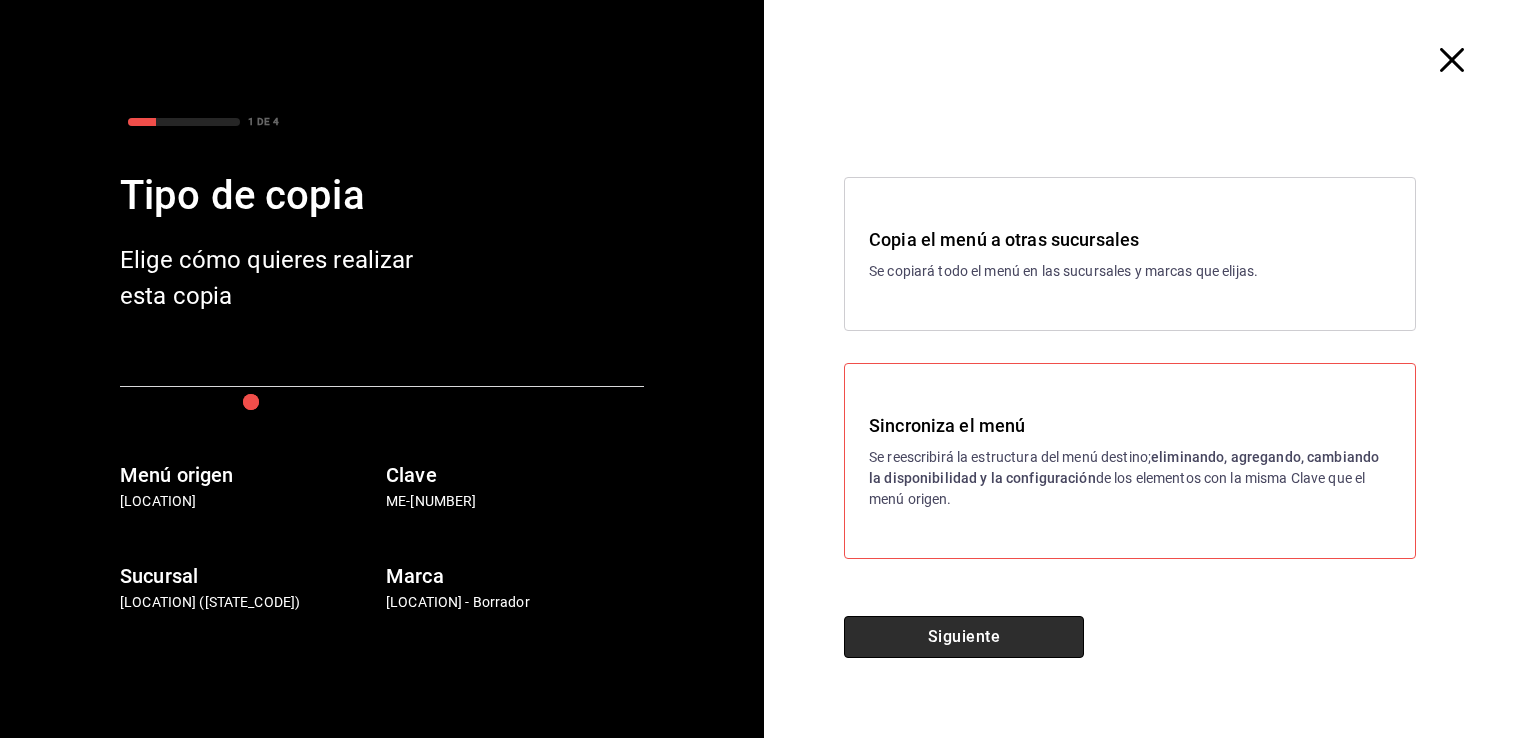 click on "Siguiente" at bounding box center [964, 637] 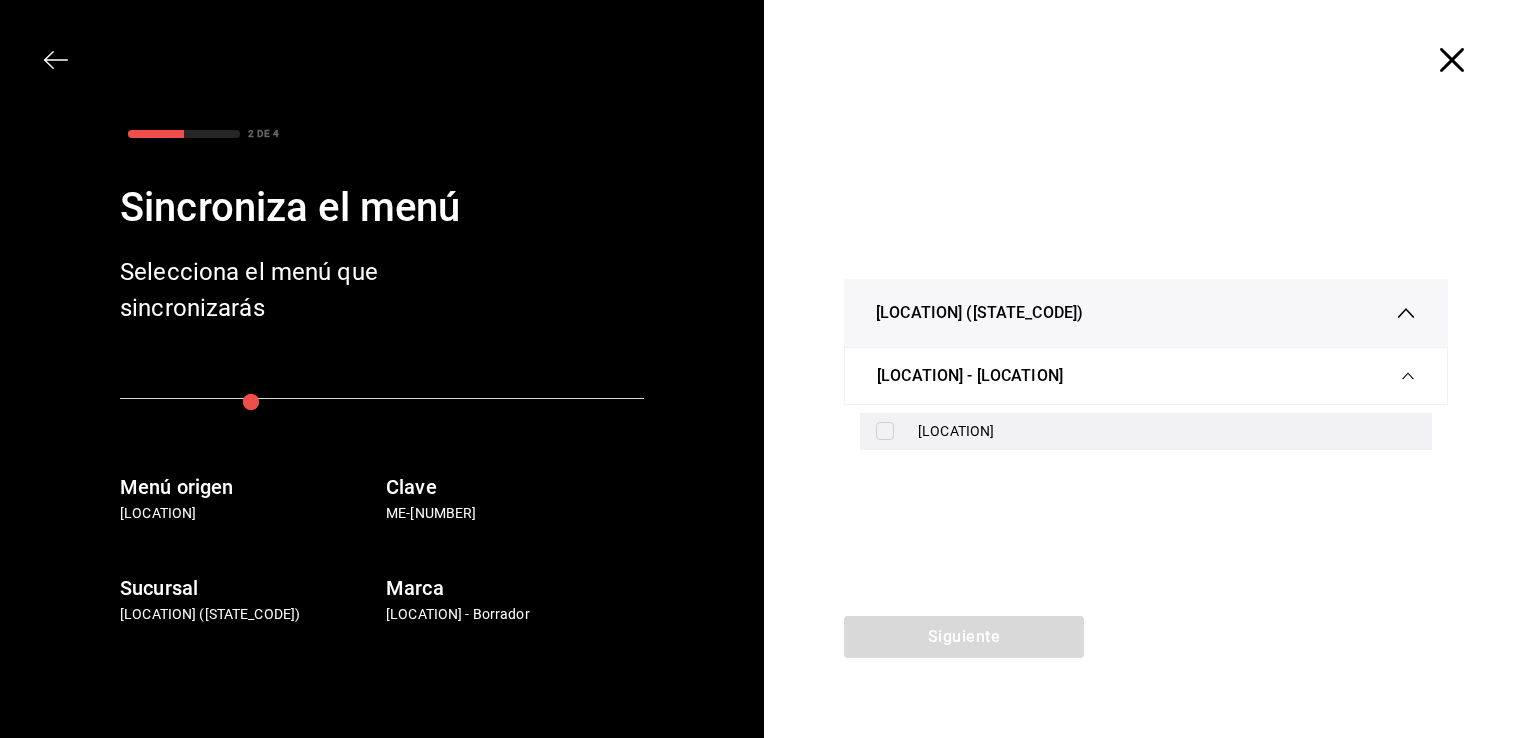 click at bounding box center [885, 431] 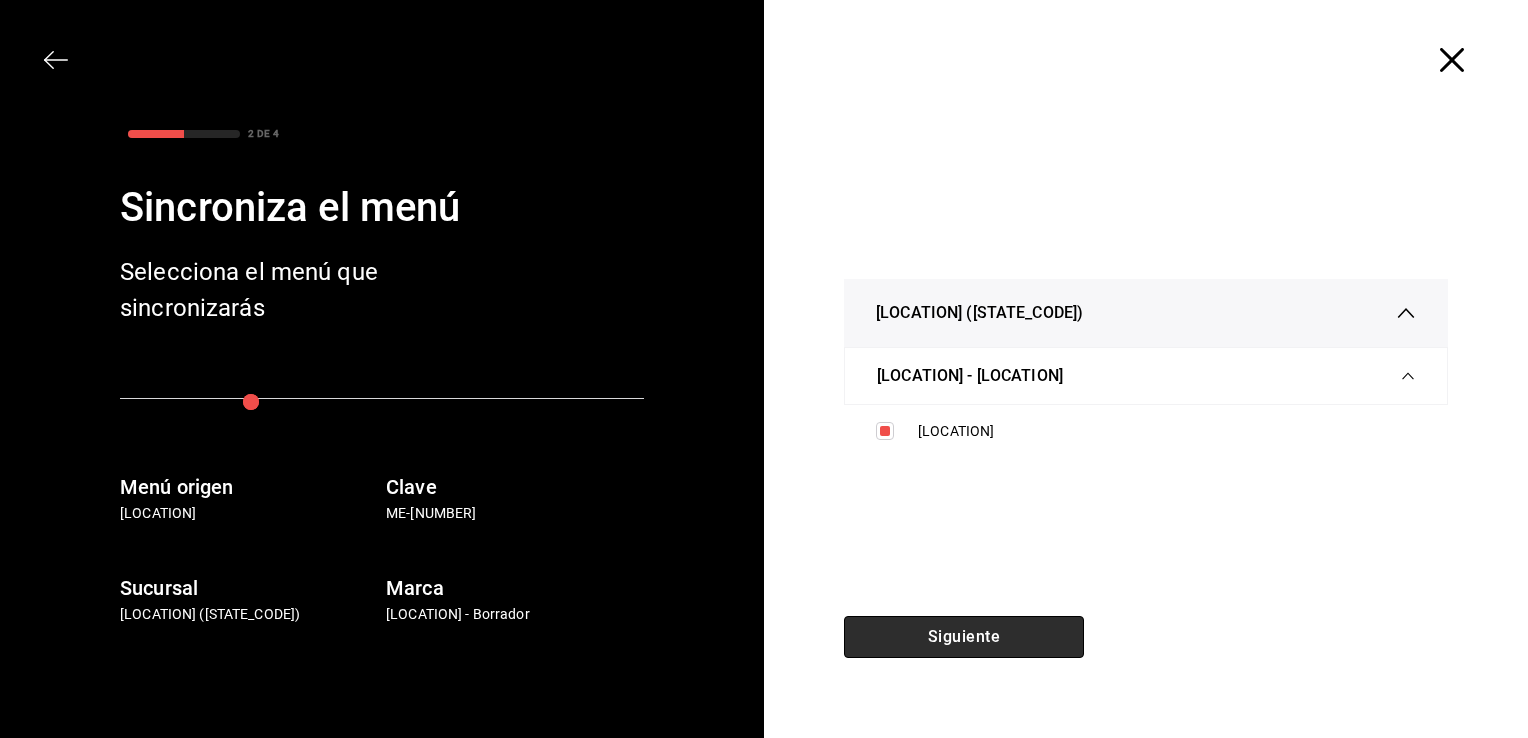 click on "Siguiente" at bounding box center [964, 637] 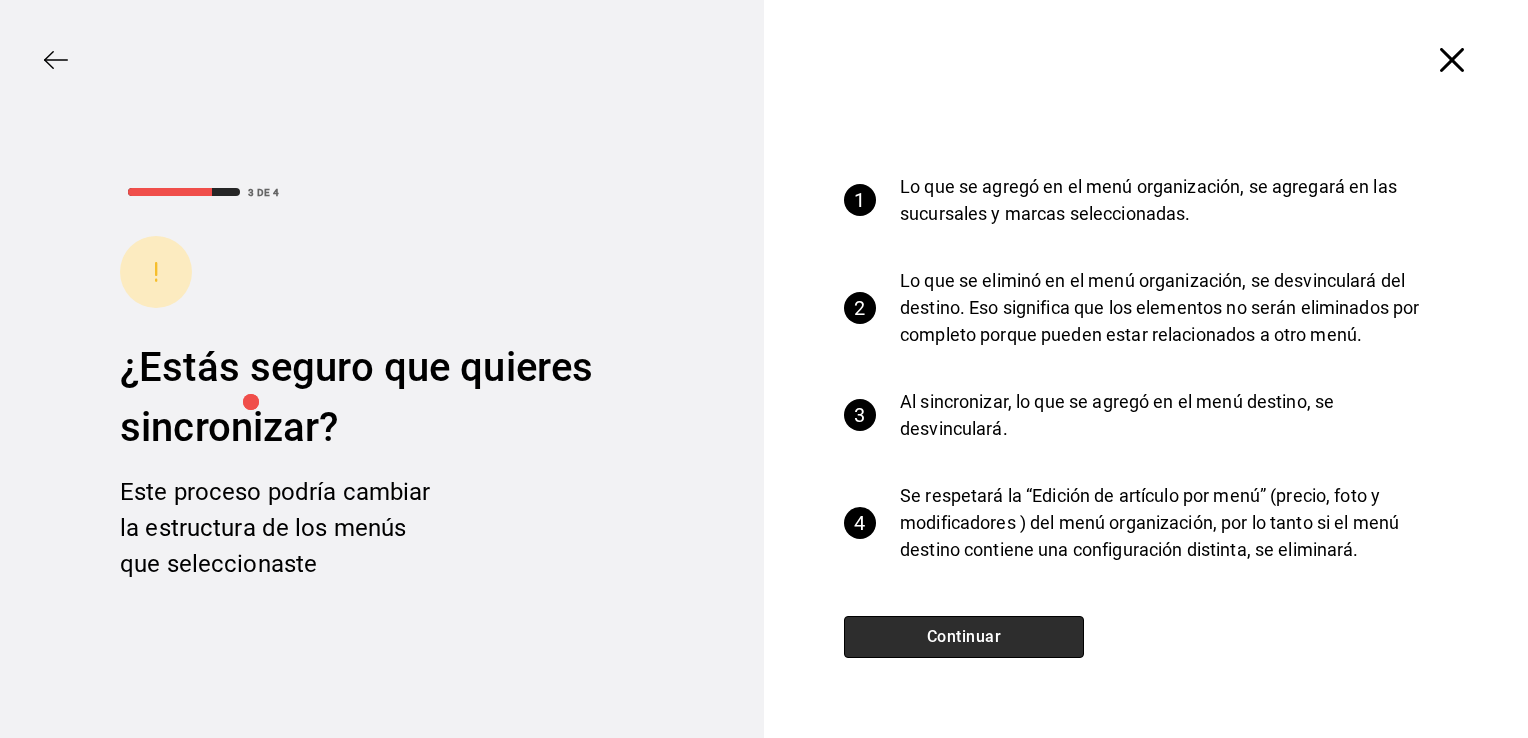 click on "Continuar" at bounding box center [964, 637] 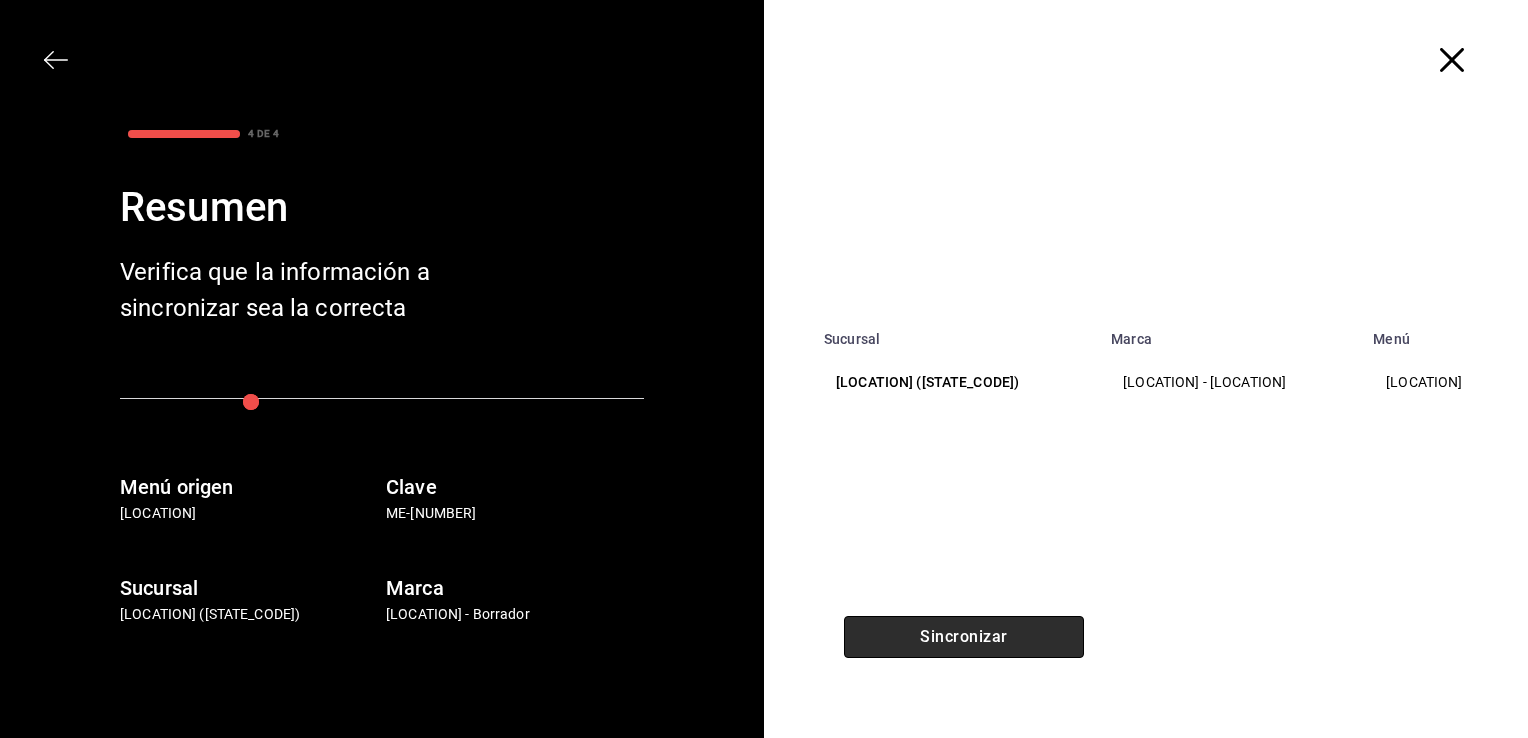 click on "Sincronizar" at bounding box center (964, 637) 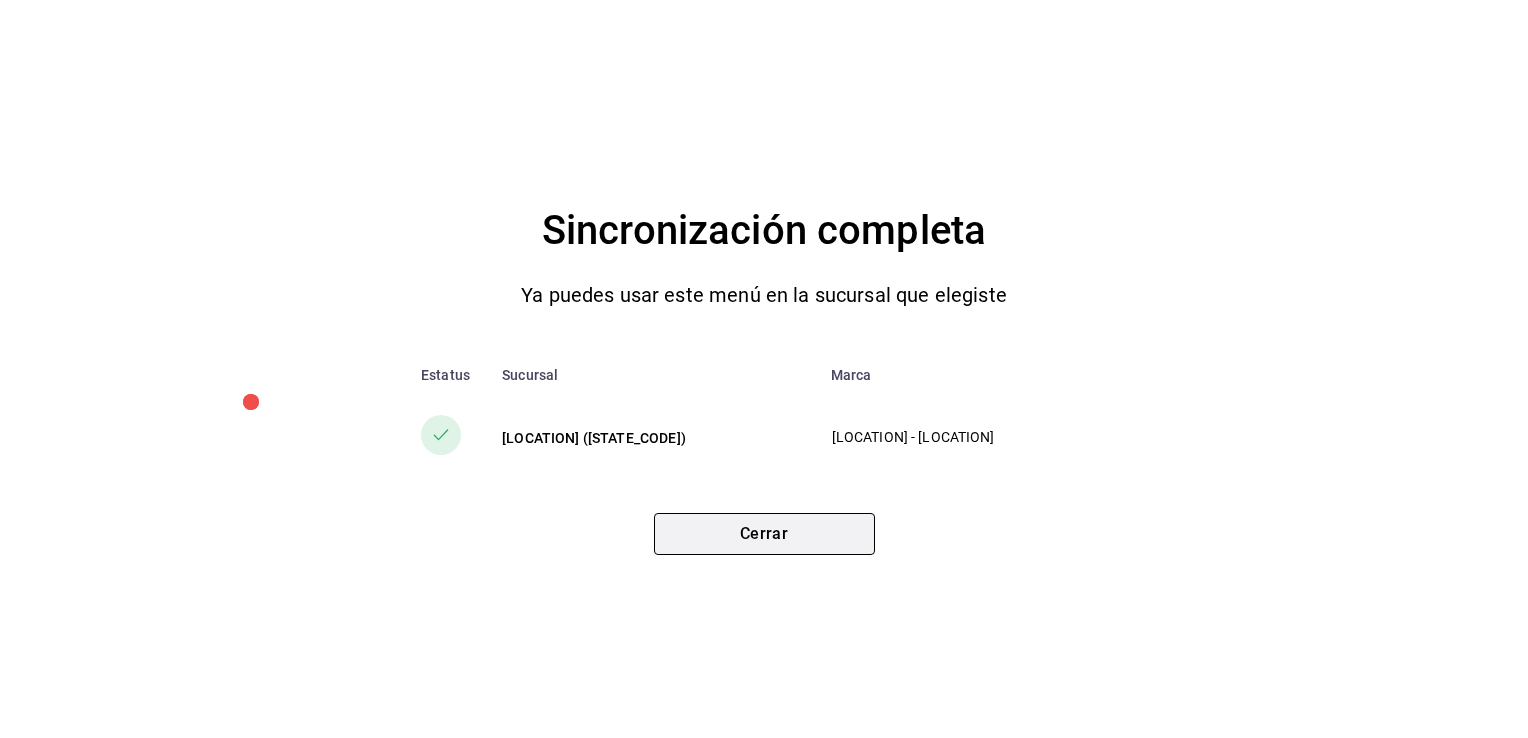 click on "Cerrar" at bounding box center (764, 534) 